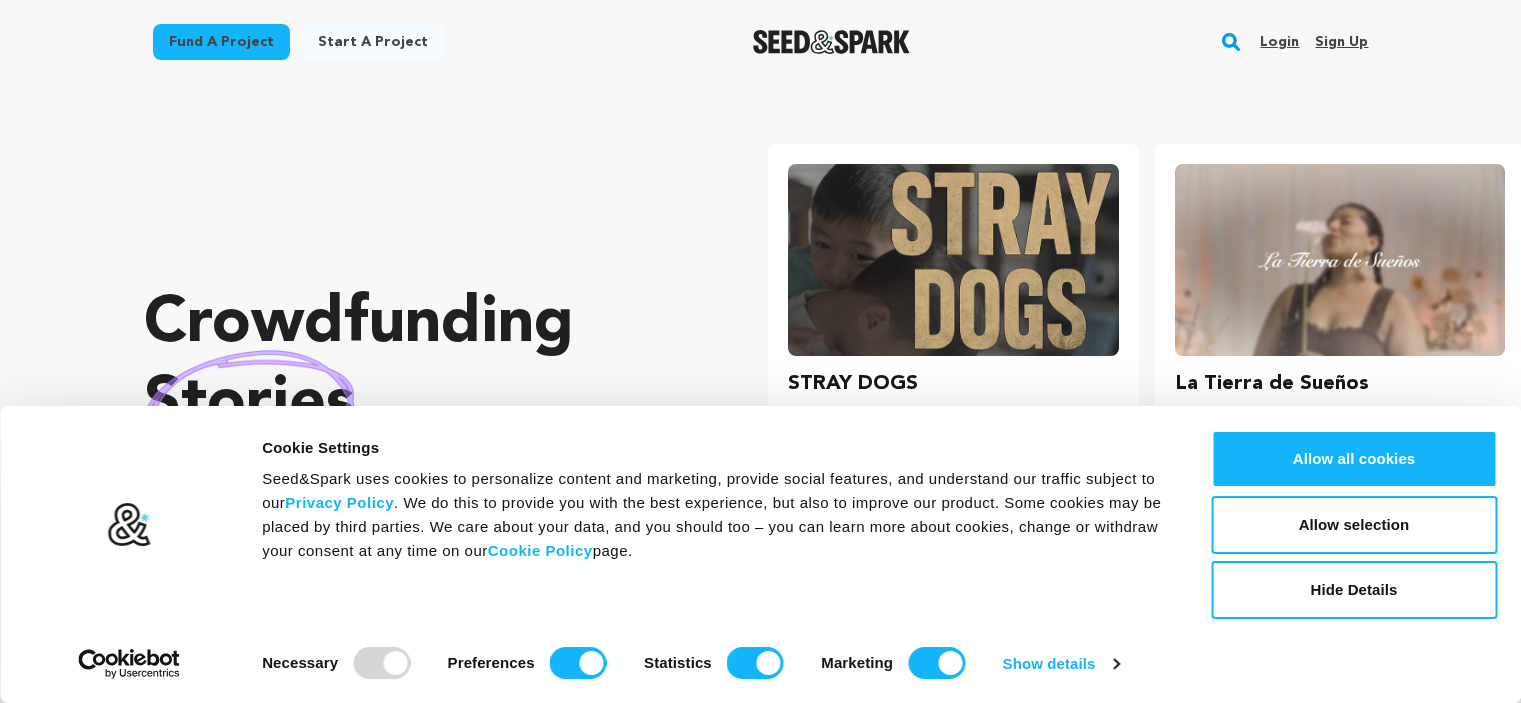 scroll, scrollTop: 0, scrollLeft: 0, axis: both 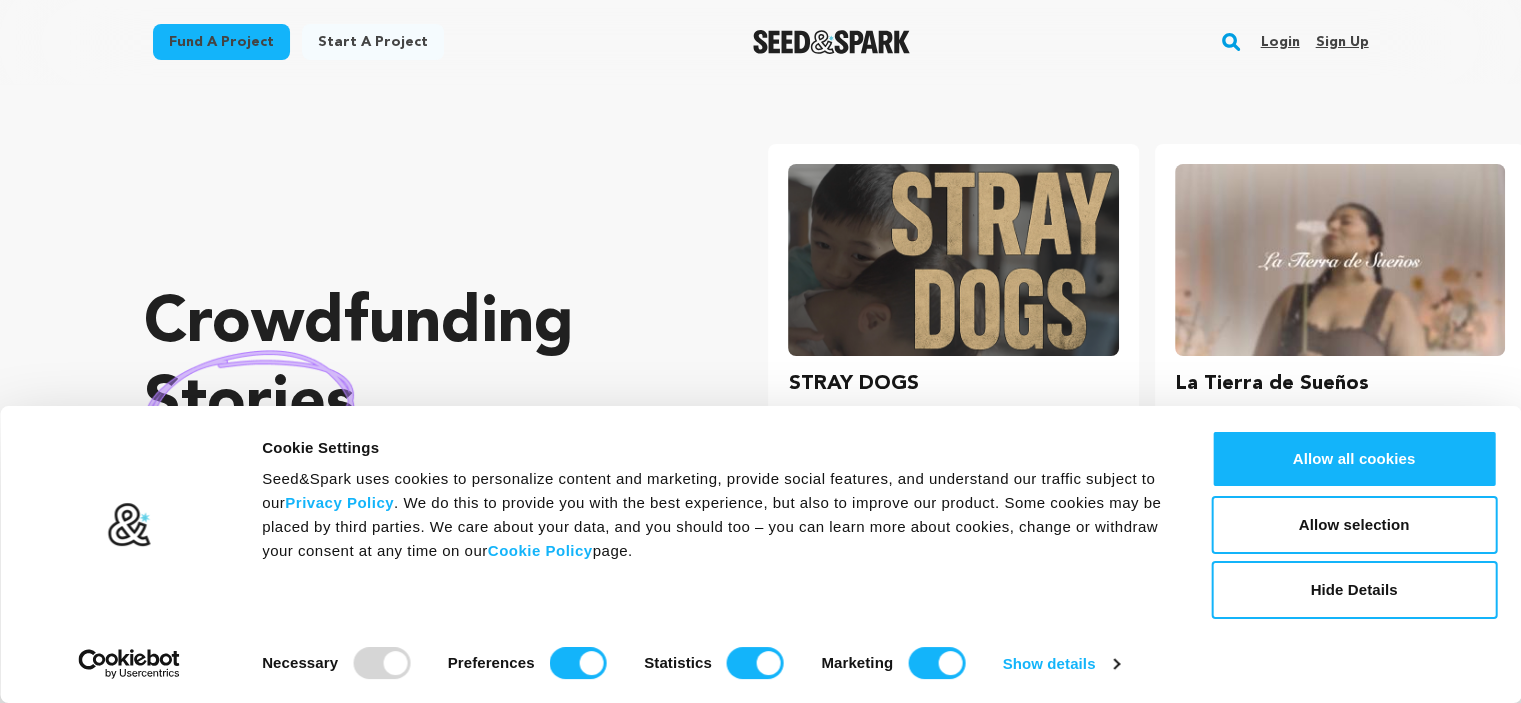drag, startPoint x: 1346, startPoint y: 25, endPoint x: 1332, endPoint y: 59, distance: 36.769554 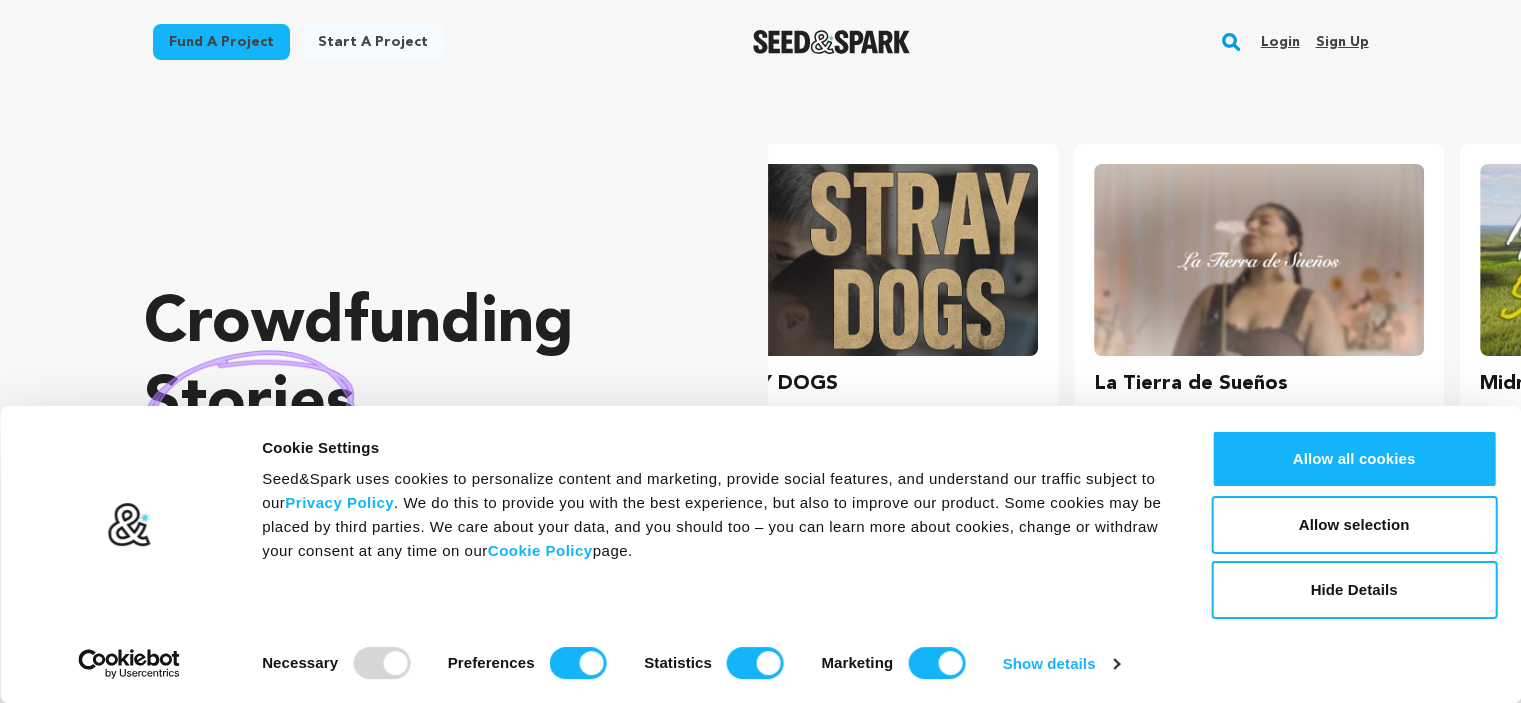 scroll, scrollTop: 0, scrollLeft: 398, axis: horizontal 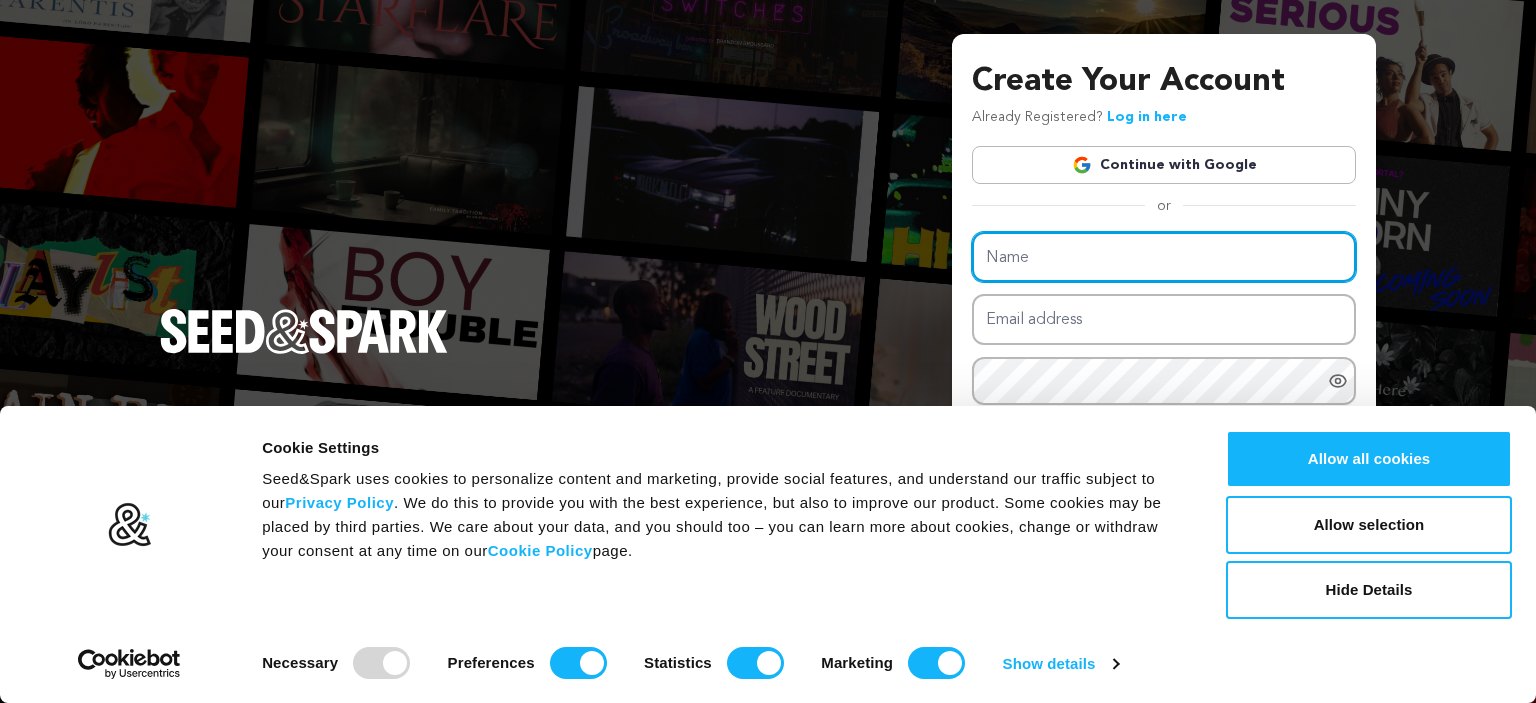 click on "Name" at bounding box center [1164, 257] 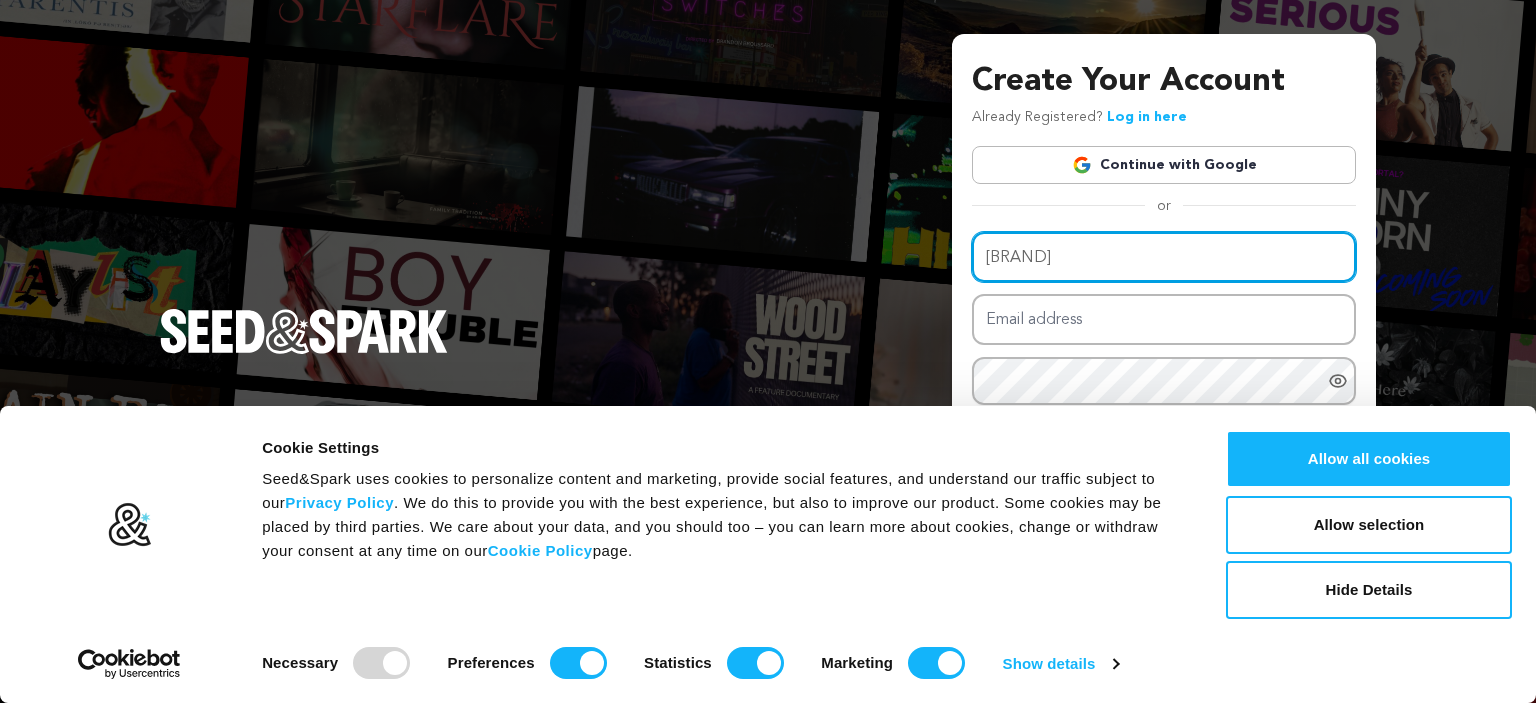 type on "Professor Whytes Kratom" 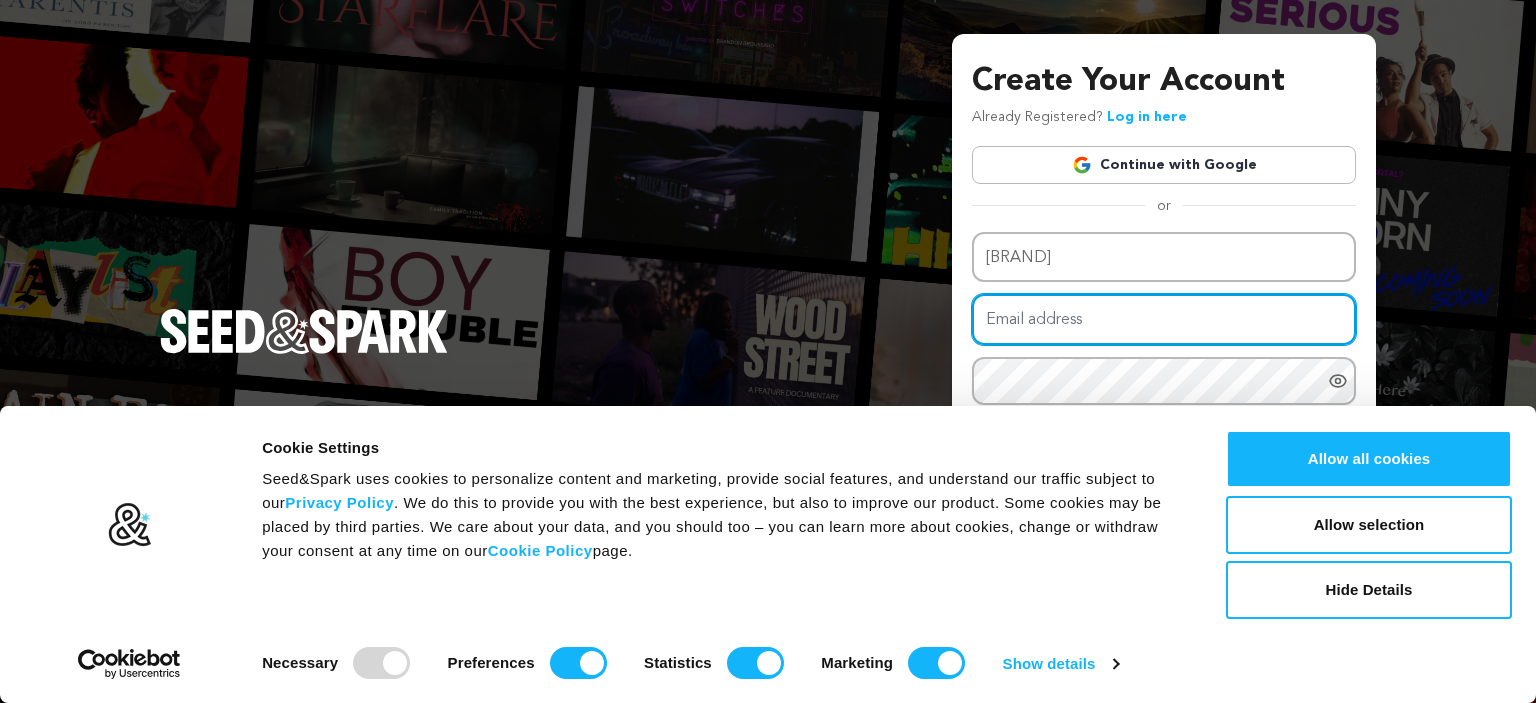 click on "Email address" at bounding box center (1164, 319) 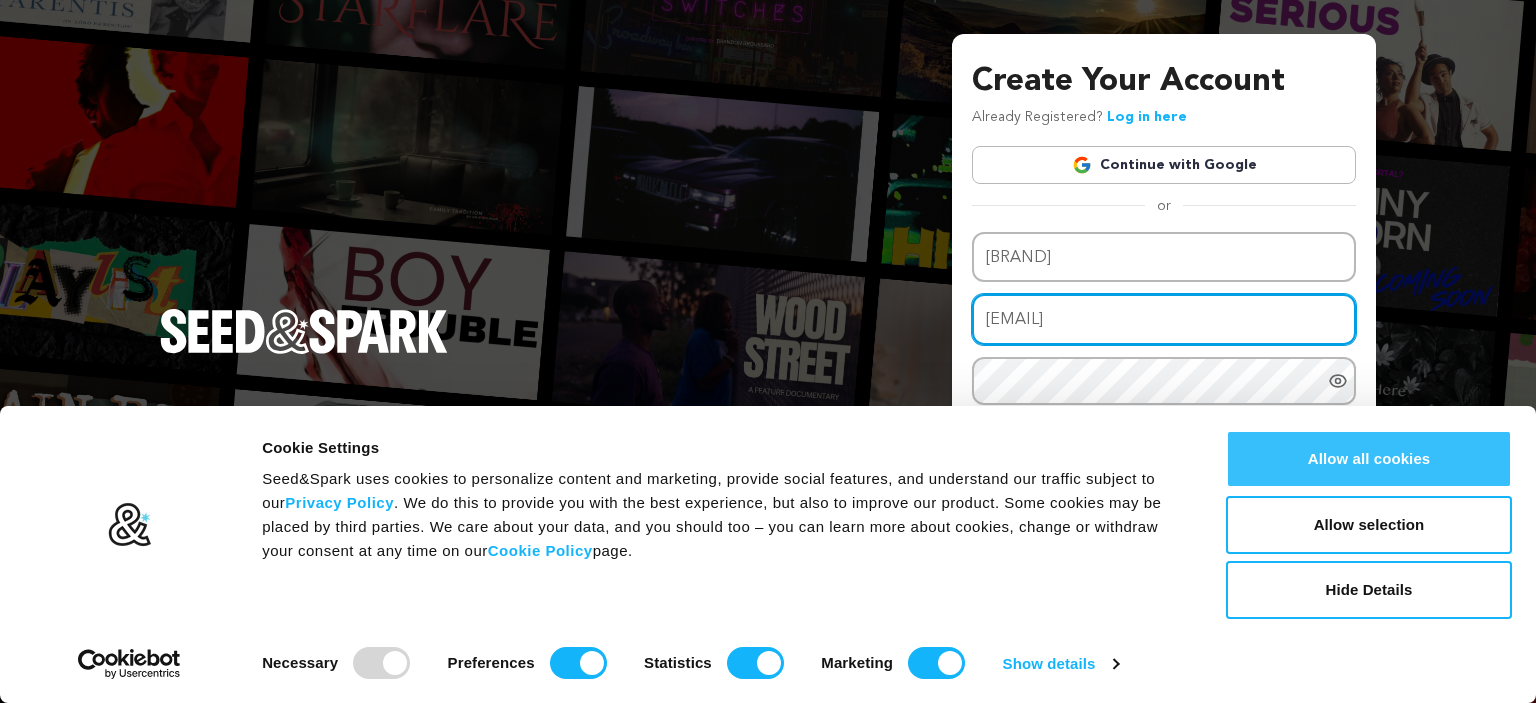 type on "professorwhytesfl@gmail.com" 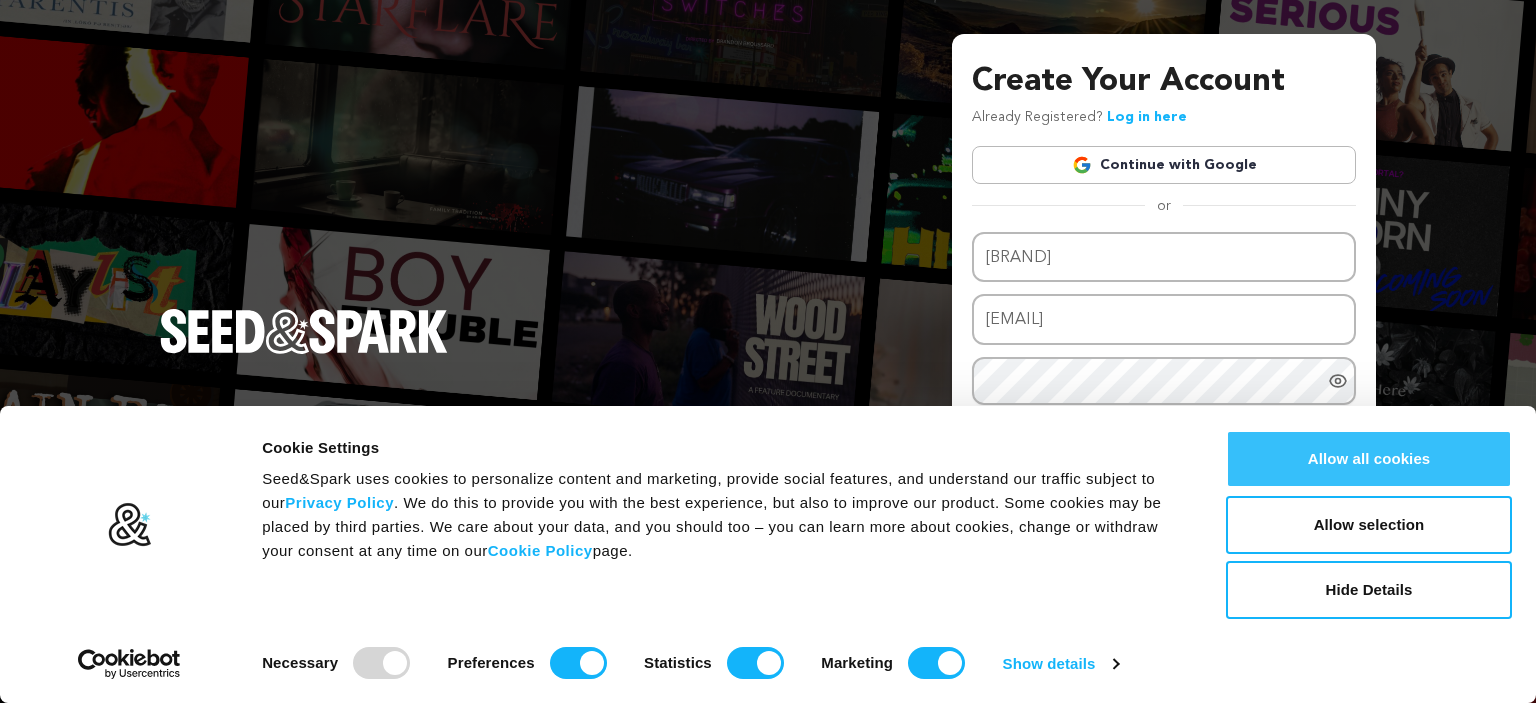 click on "Allow all cookies" at bounding box center [1369, 459] 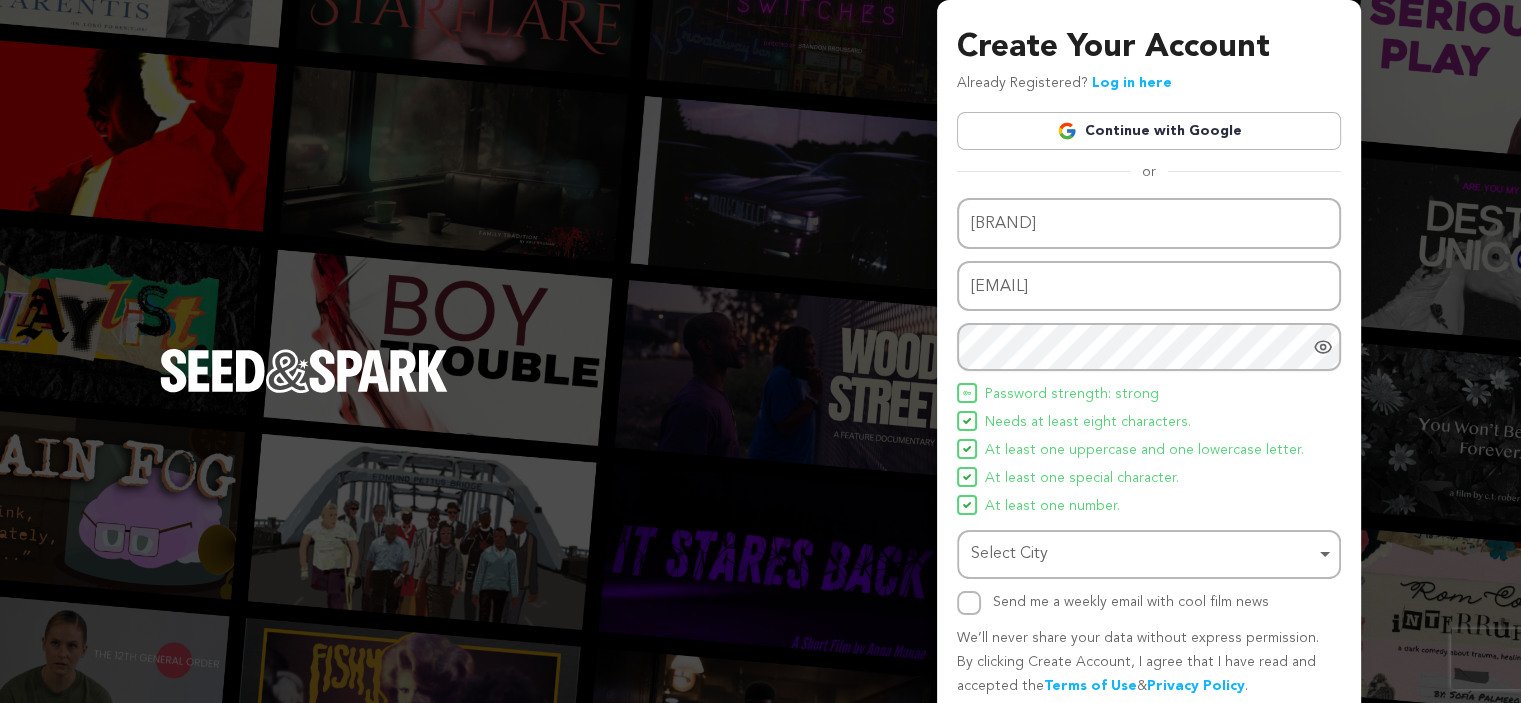 click on "At least one uppercase and one lowercase letter." at bounding box center [1144, 451] 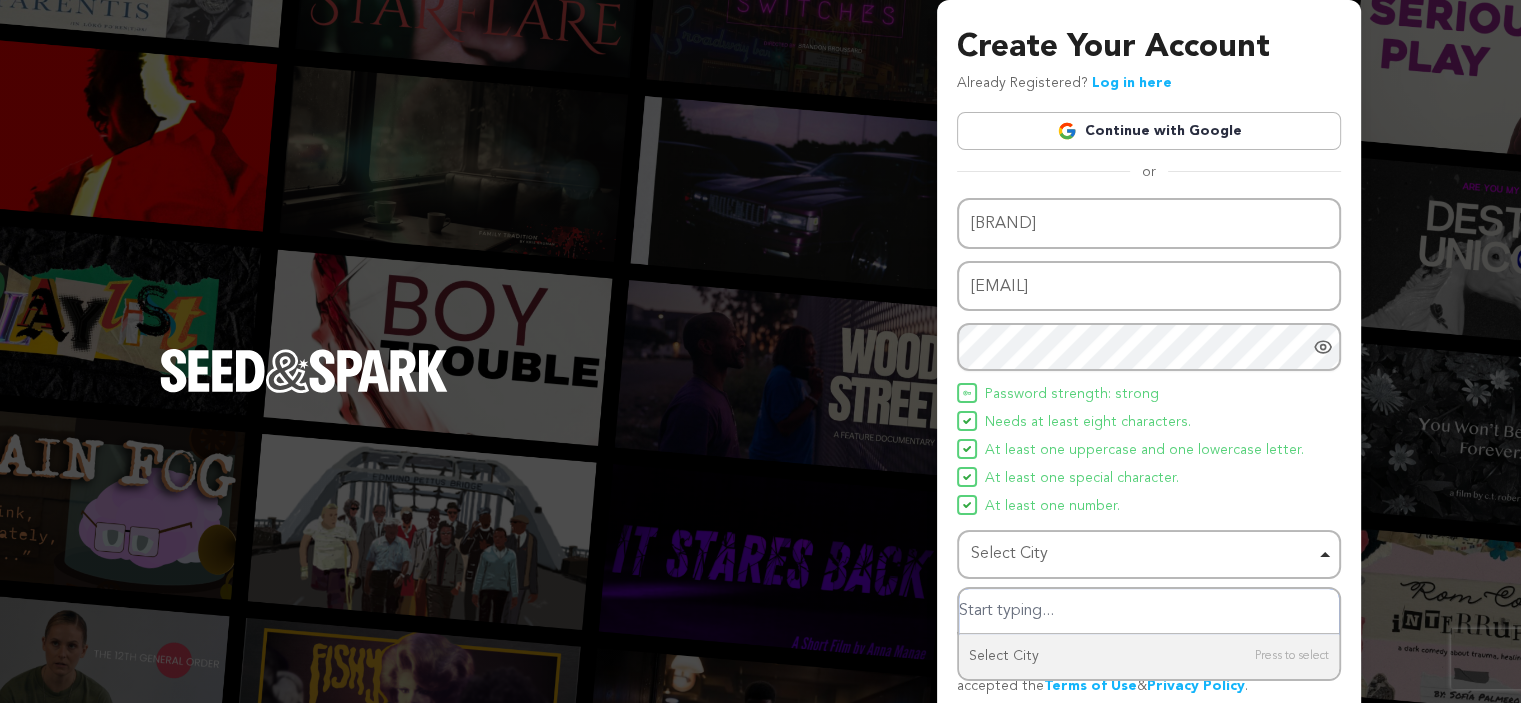 click on "Select City Remove item" at bounding box center (1143, 554) 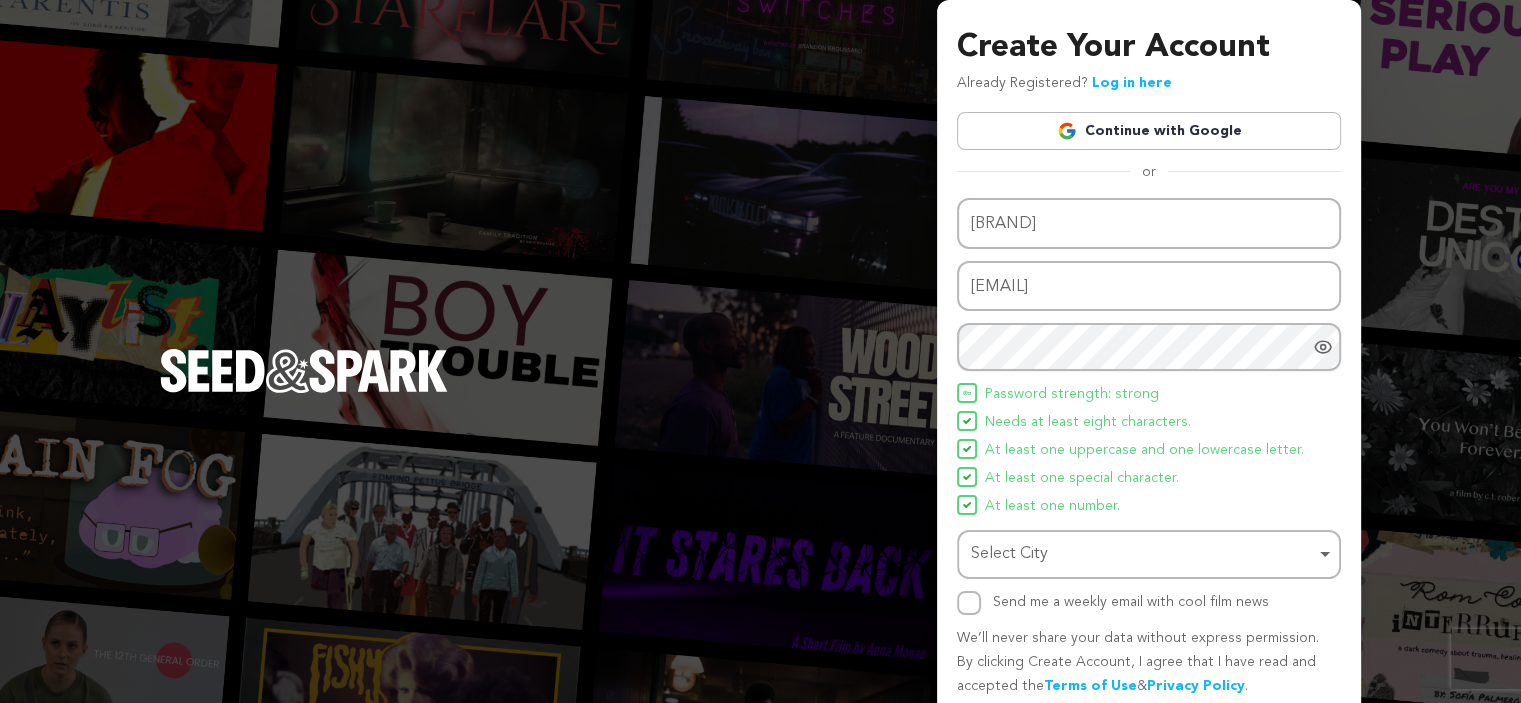 click on "Select City Remove item" at bounding box center [1143, 554] 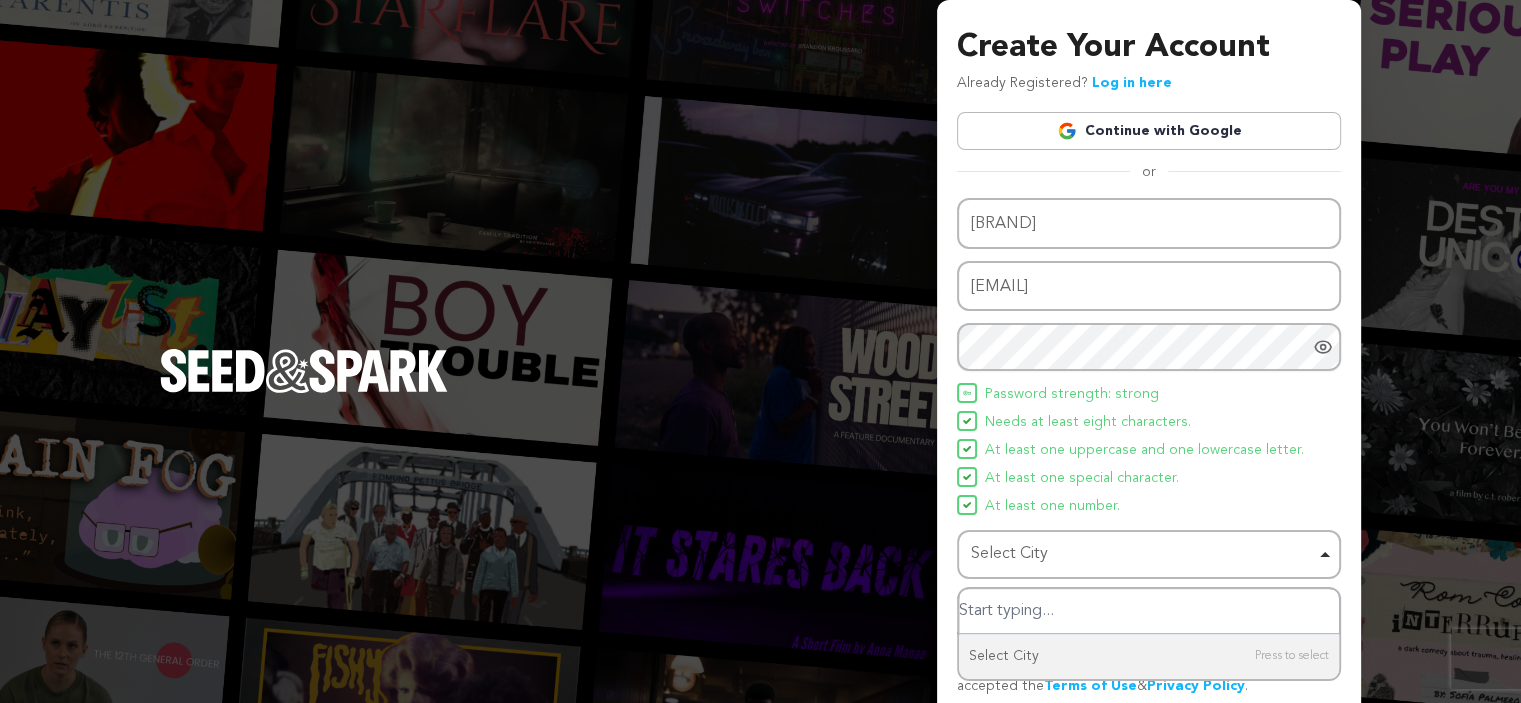 click at bounding box center (1149, 611) 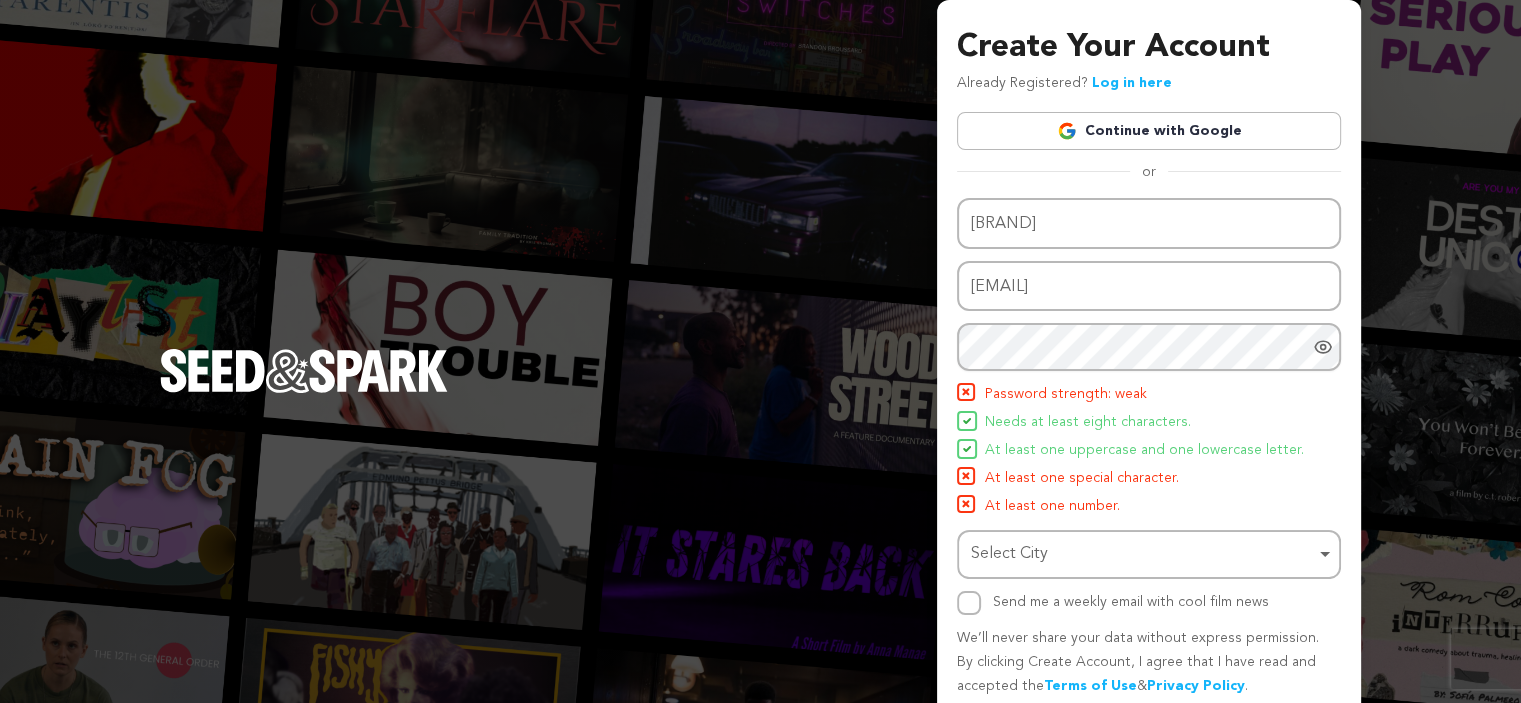 click 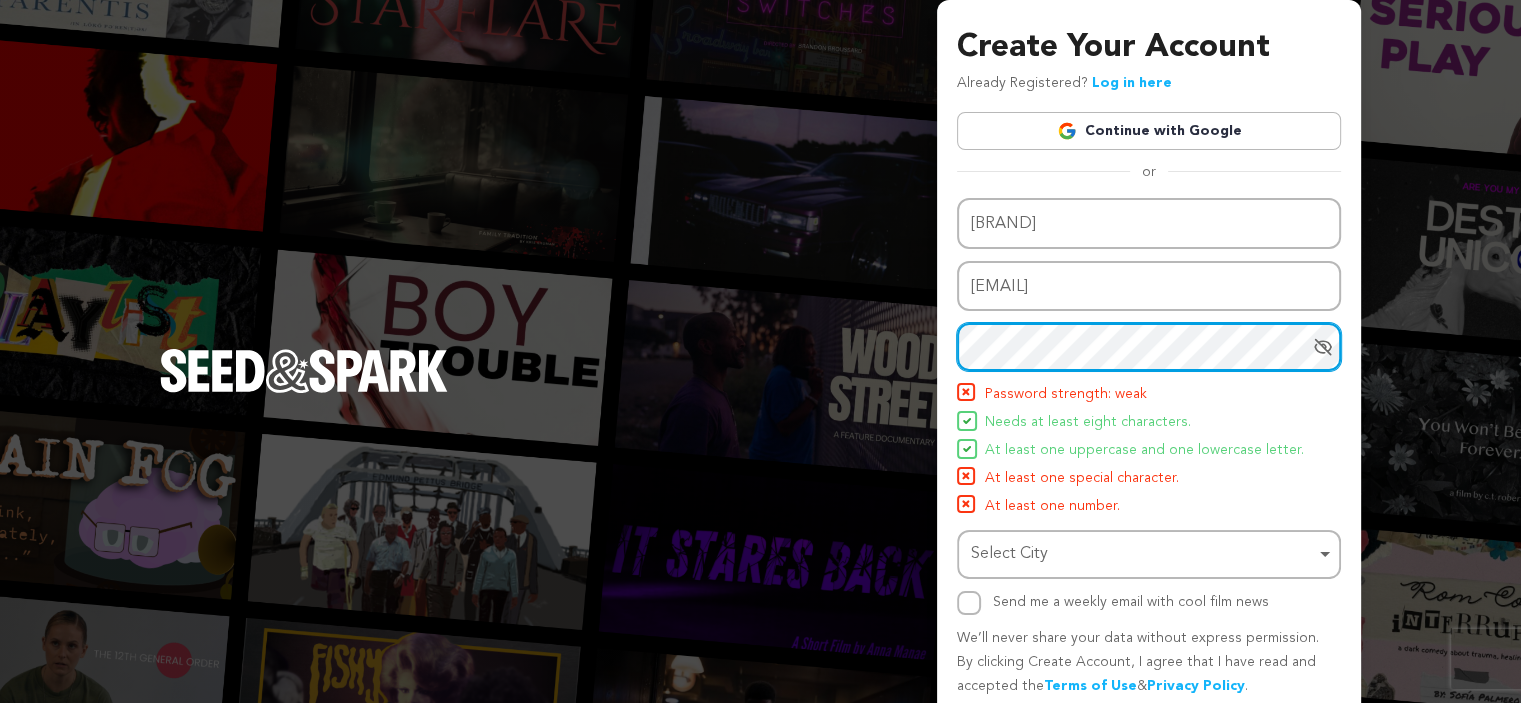 click on "Select City Remove item" at bounding box center (1143, 554) 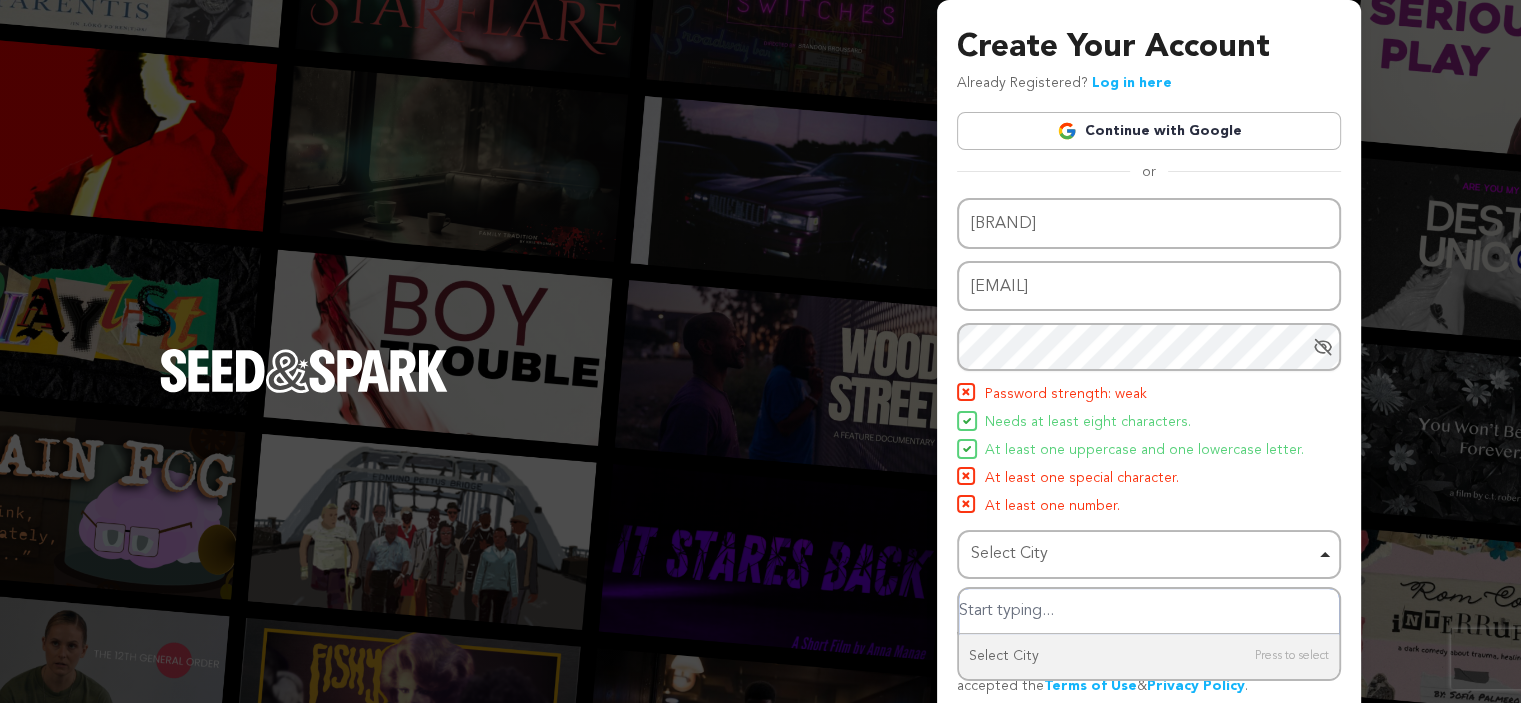 click on "Select City Remove item" at bounding box center [1143, 554] 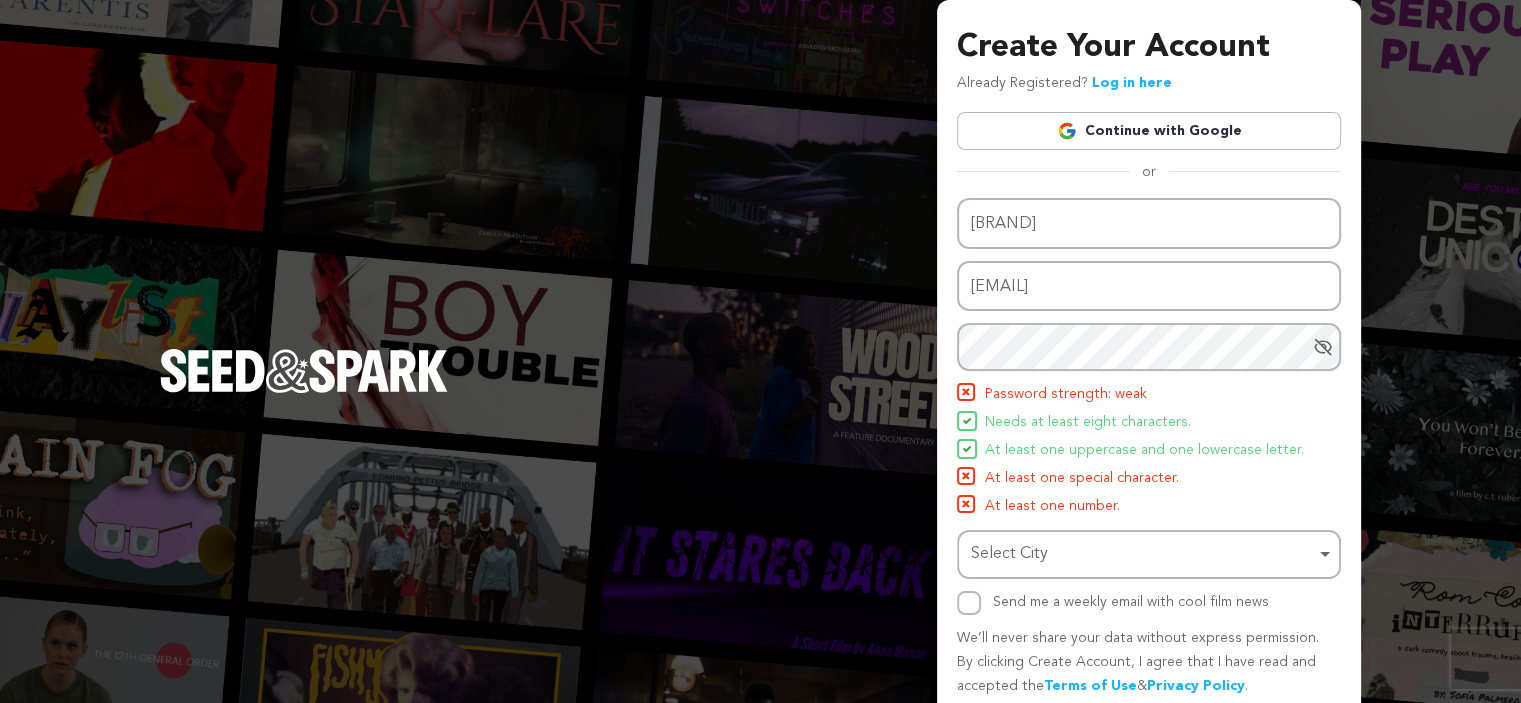 click on "Select City Remove item" at bounding box center (1143, 554) 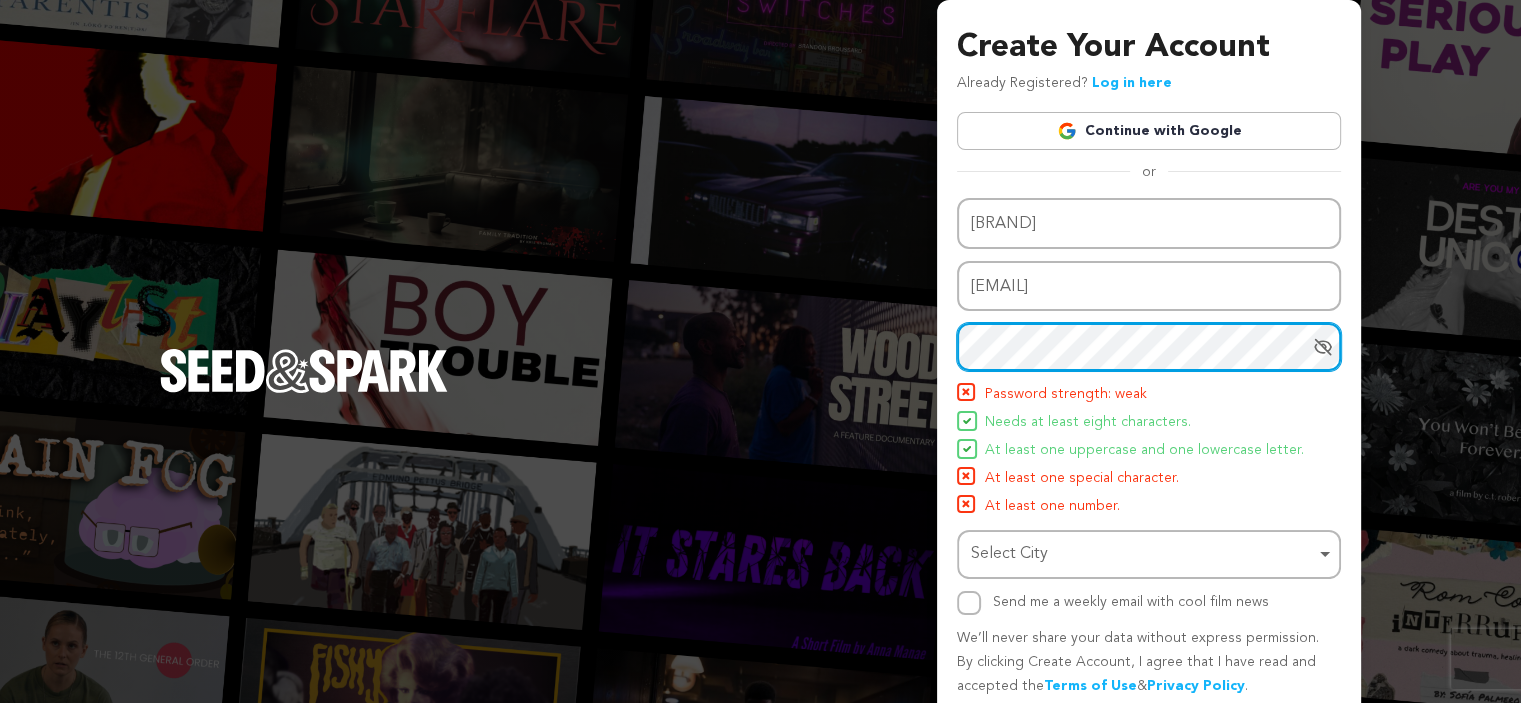 click on "Create Your Account
Already Registered?
Log in here
Continue with Google
or
eyJpdiI6IjhINGZWL1B0WDdGai8xMzlWY1R4Z3c9PSIsInZhbHVlIjoiaUplTkh0ZnhuOGZTSGluOW55QUF2QT09IiwibWFjIjoiYmRjNjQzZWNmMTRlNTJiNzAxMmZmODYzZTczMzhkYWRlNGEyNzA1MzU3YzE1YmNkZjBlZTE1YzRhYWJlZTk1OCIsInRhZyI6IiJ9" at bounding box center (760, 391) 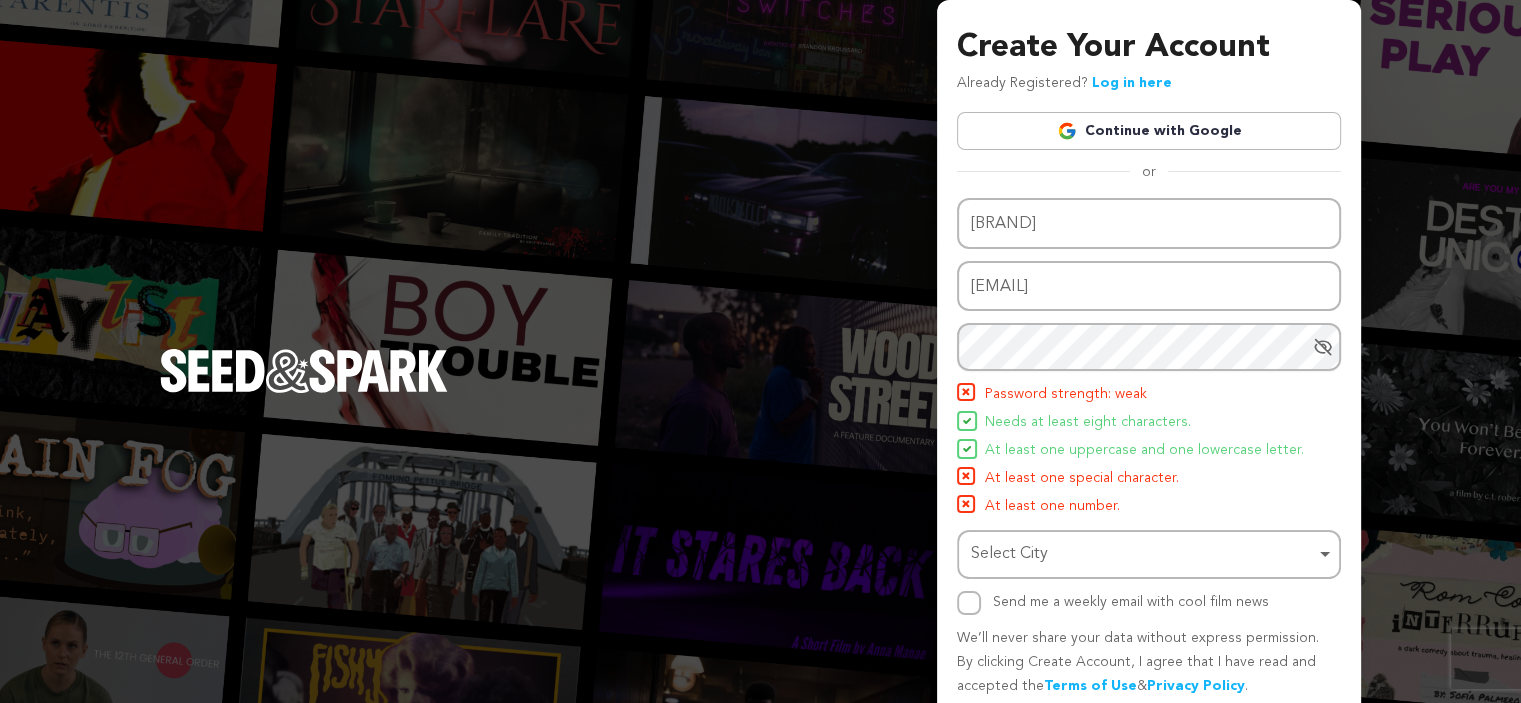 paste on "Plantation" 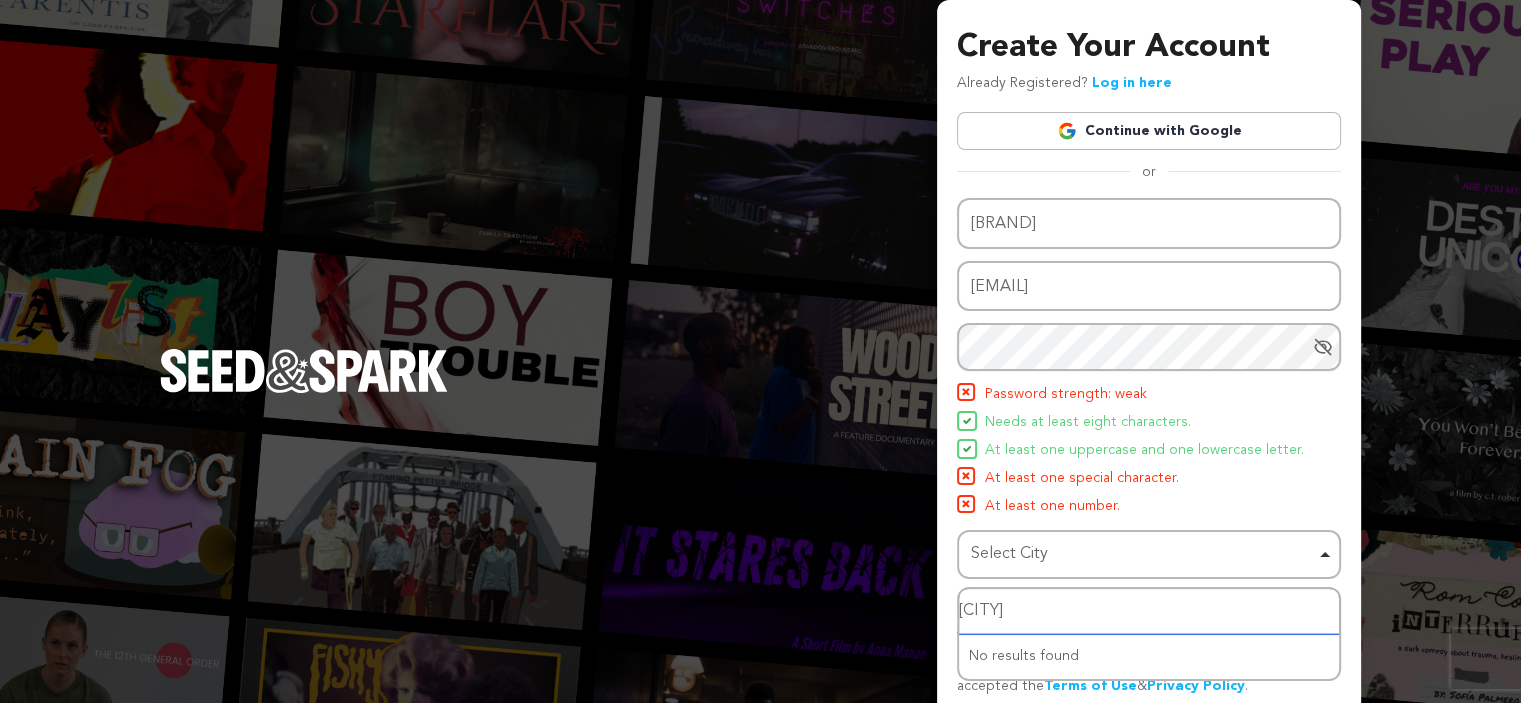 type on "Plantation" 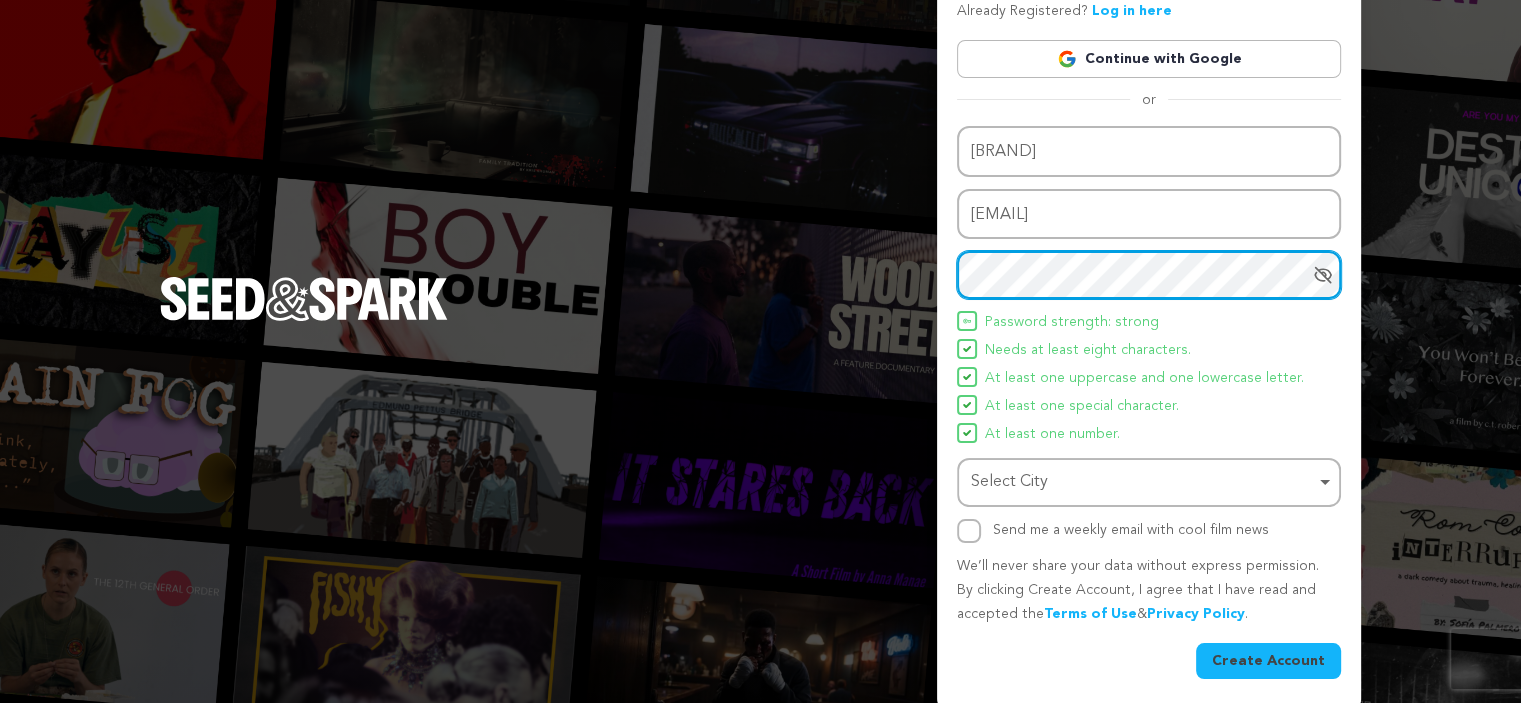 scroll, scrollTop: 78, scrollLeft: 0, axis: vertical 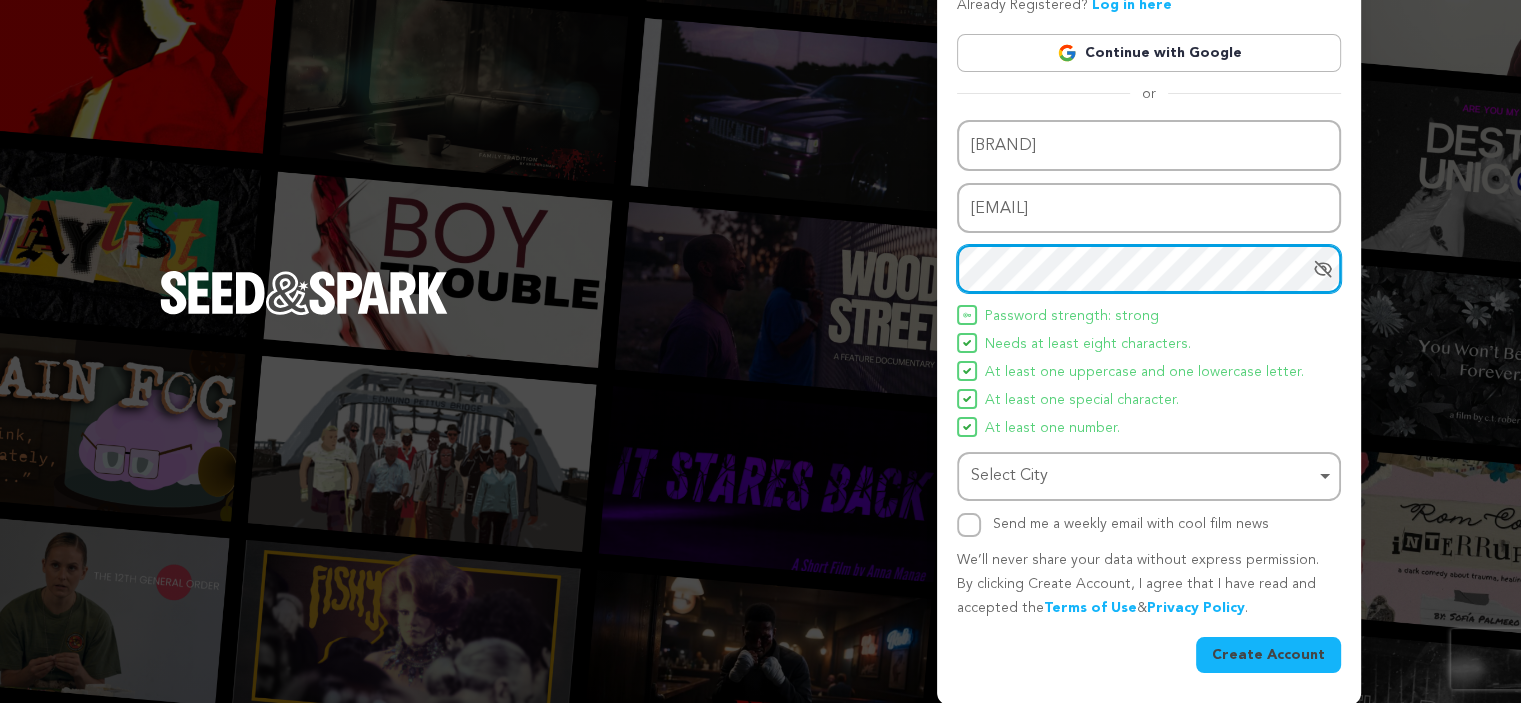 click on "Select City Remove item" at bounding box center (1143, 476) 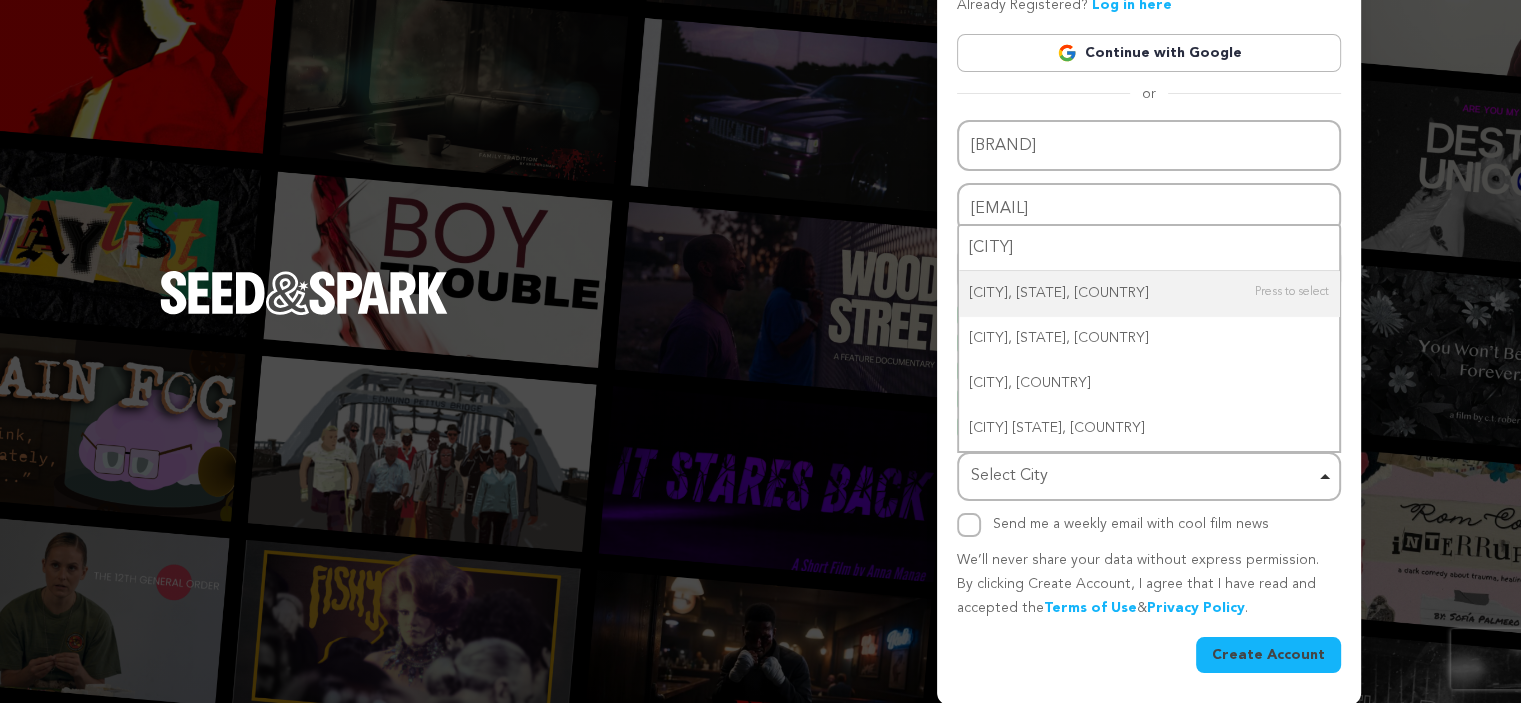 type 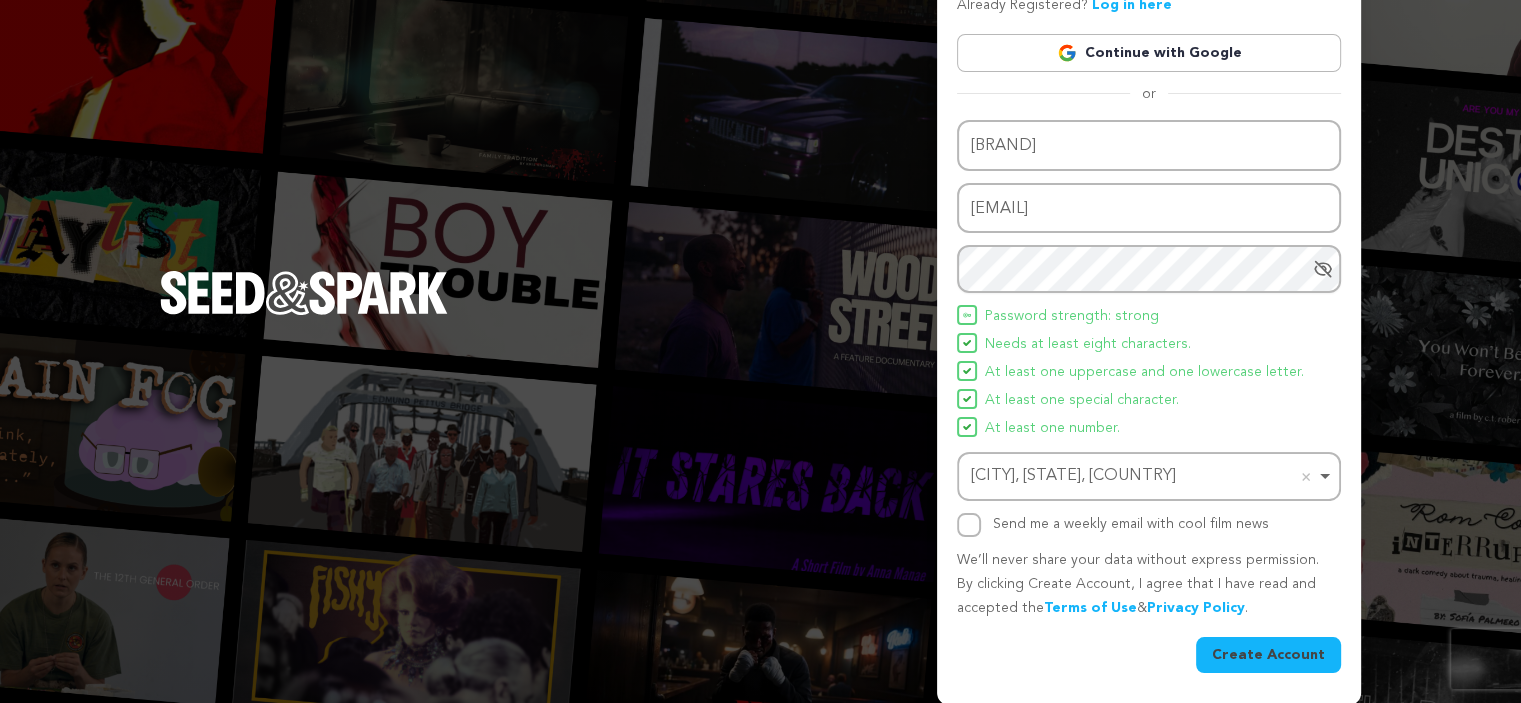 click on "Create Account" at bounding box center (1268, 655) 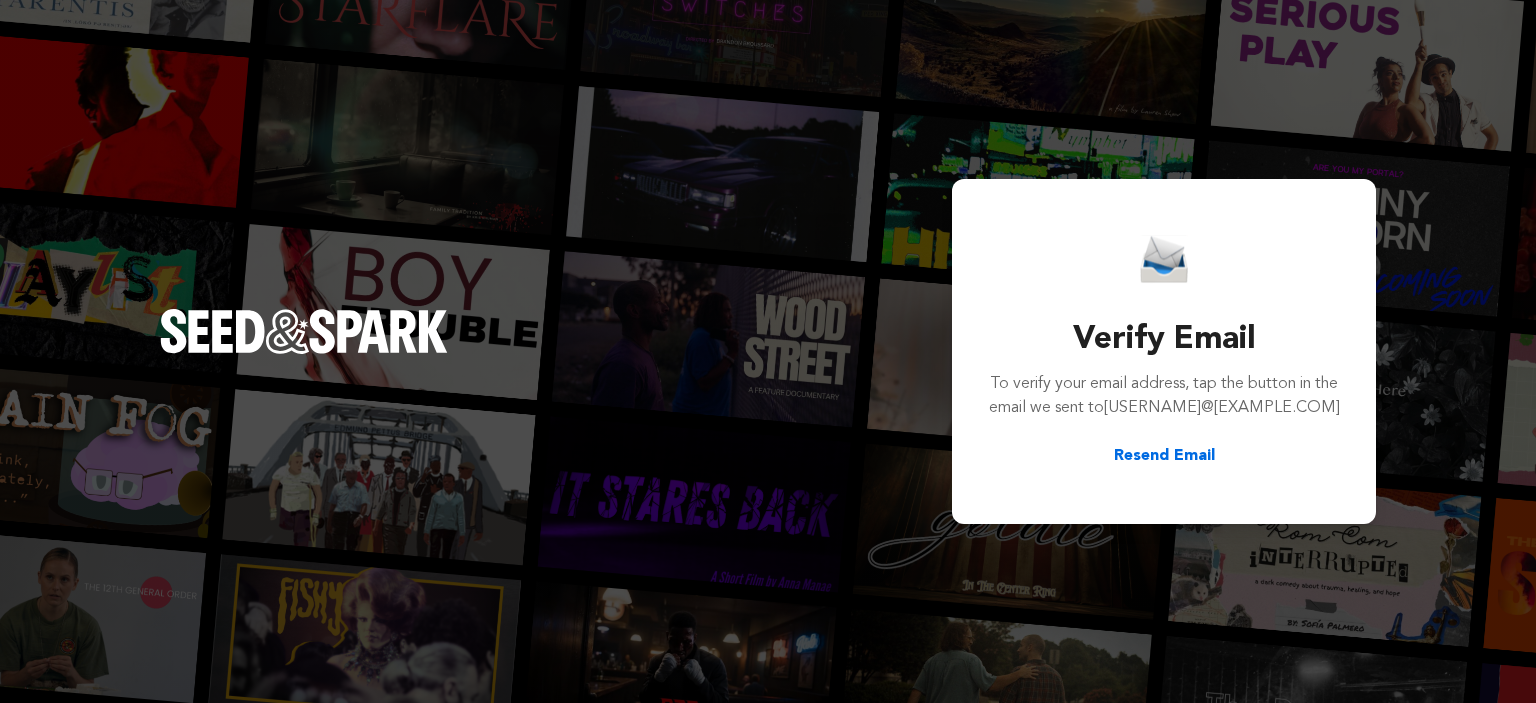 scroll, scrollTop: 0, scrollLeft: 0, axis: both 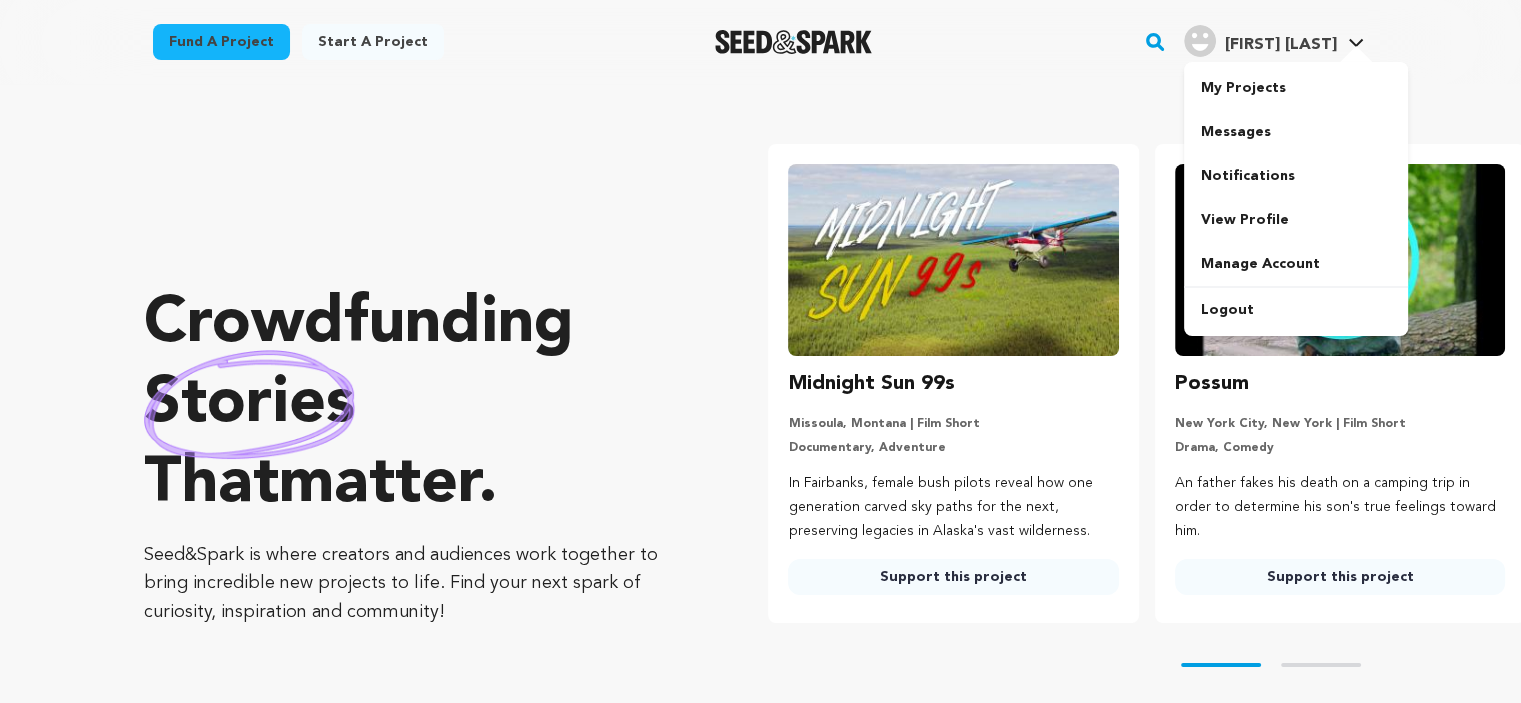 click on "[FIRST] [LAST]" at bounding box center [1280, 45] 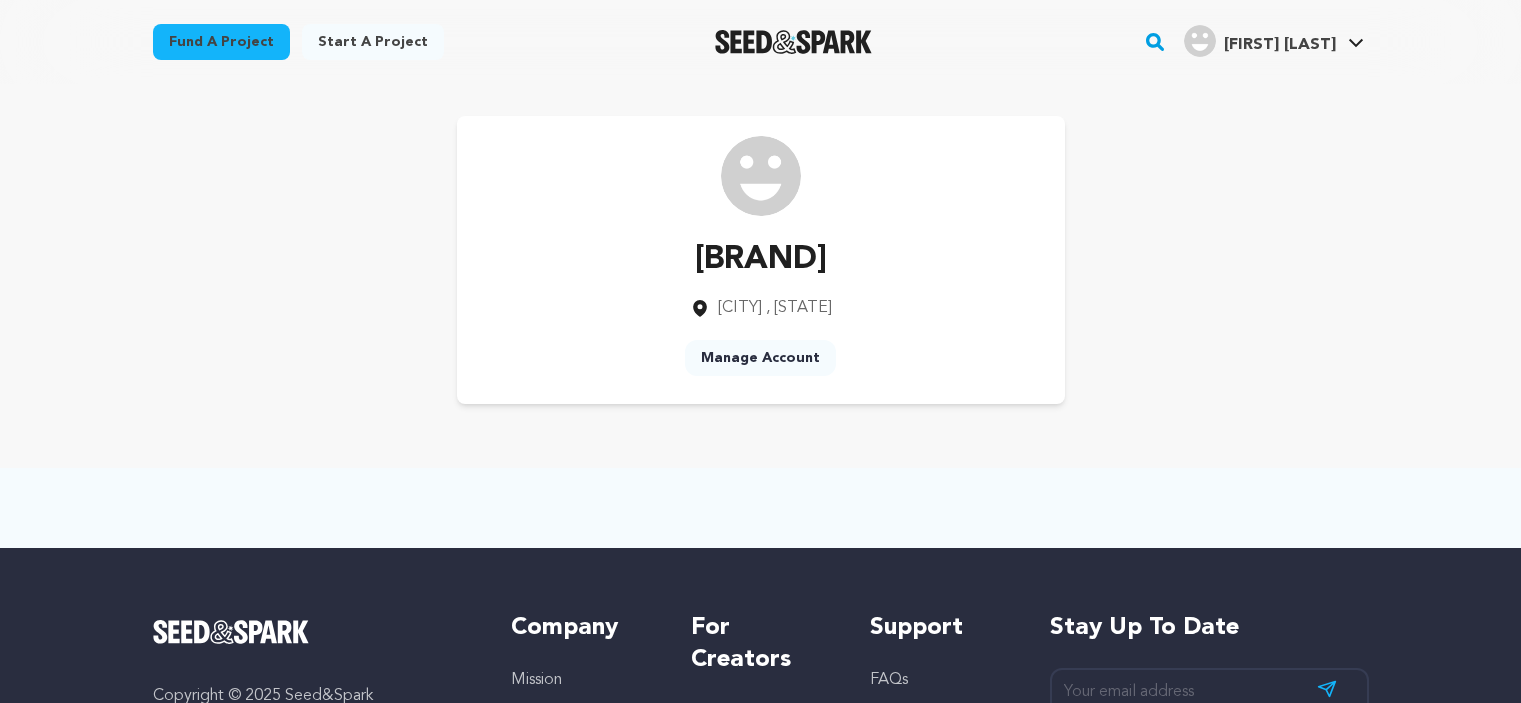 scroll, scrollTop: 0, scrollLeft: 0, axis: both 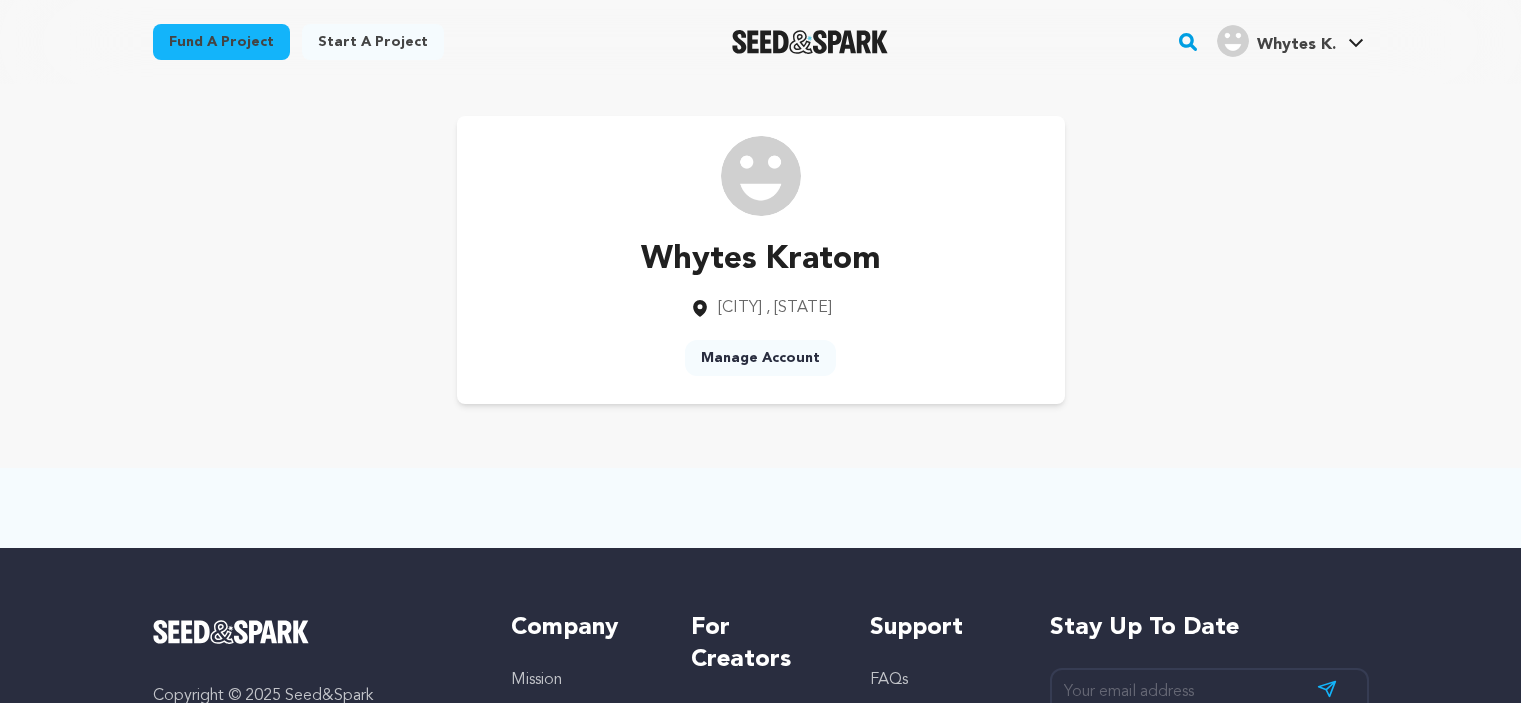 click 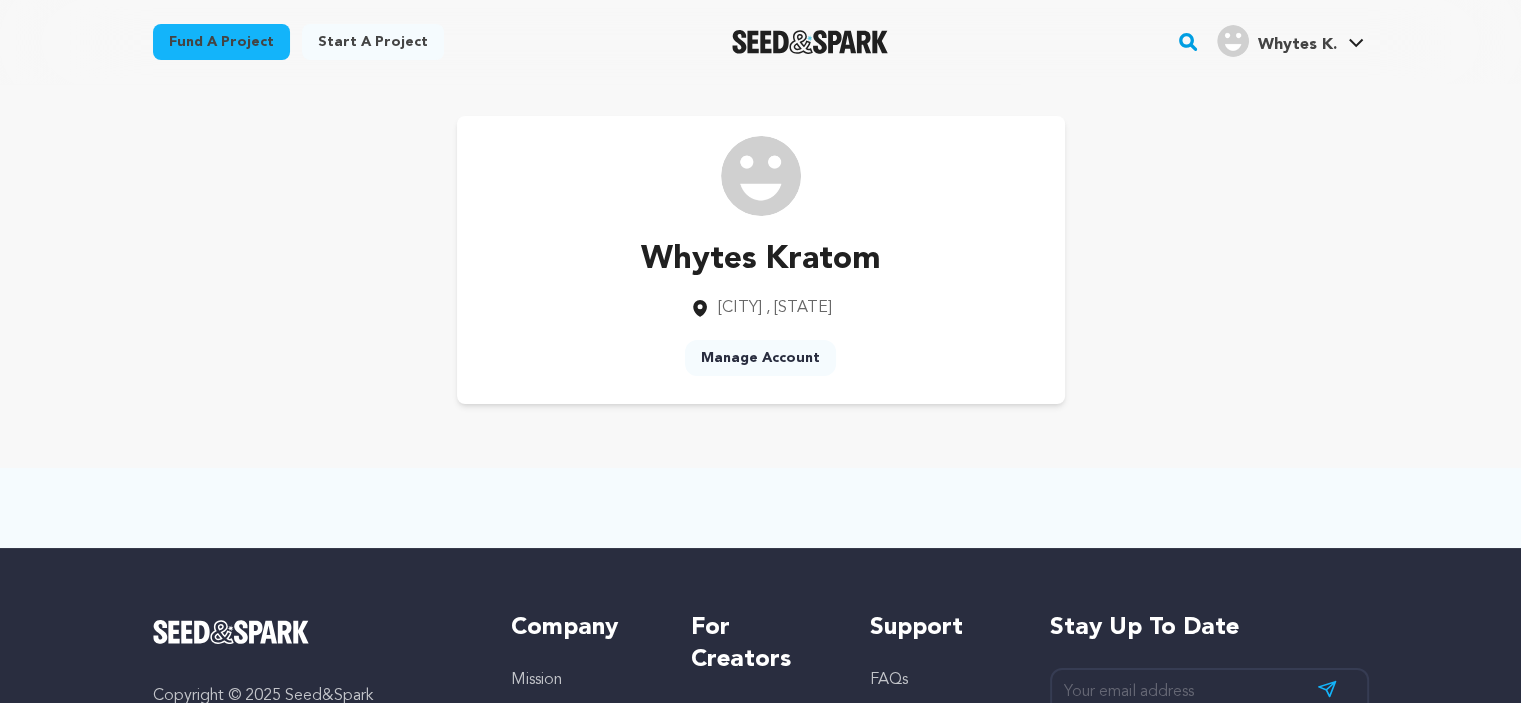 click 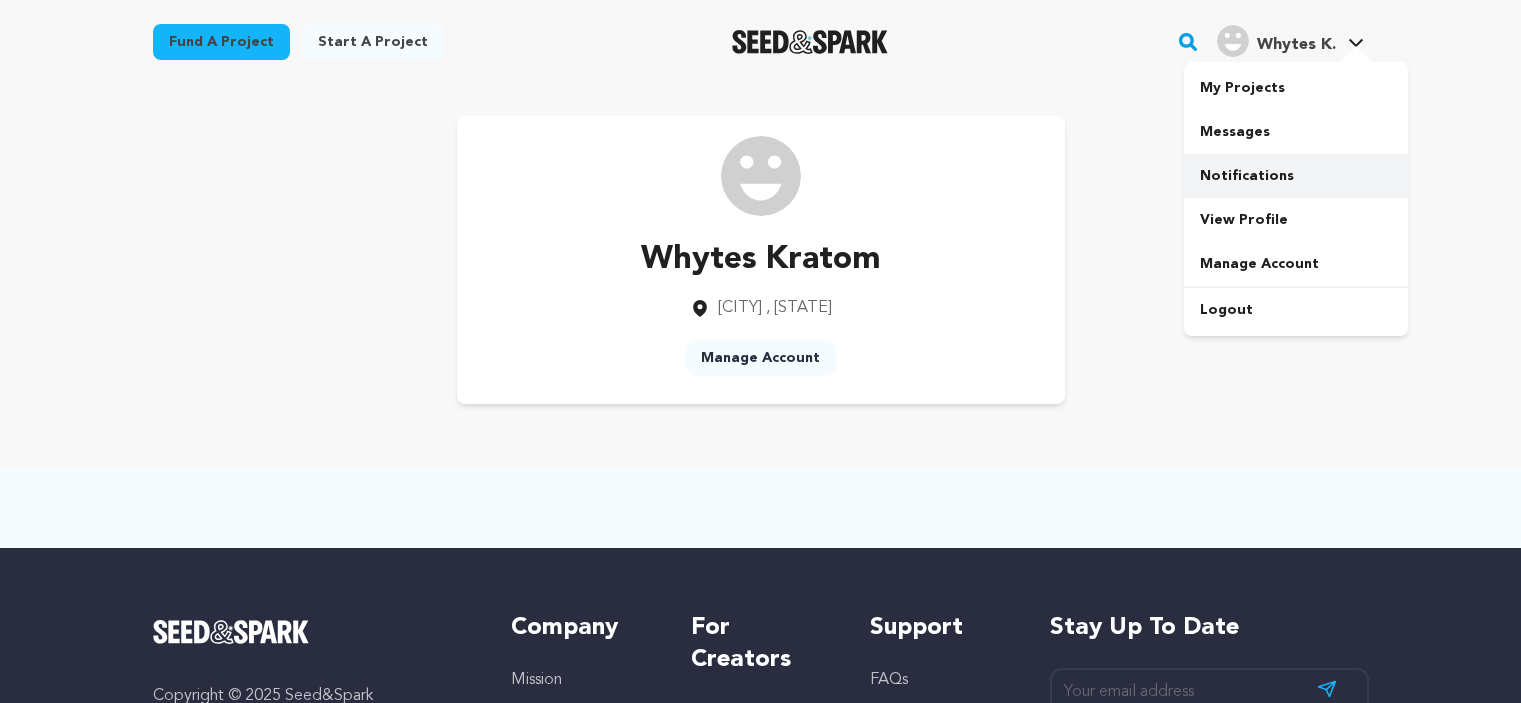scroll, scrollTop: 0, scrollLeft: 0, axis: both 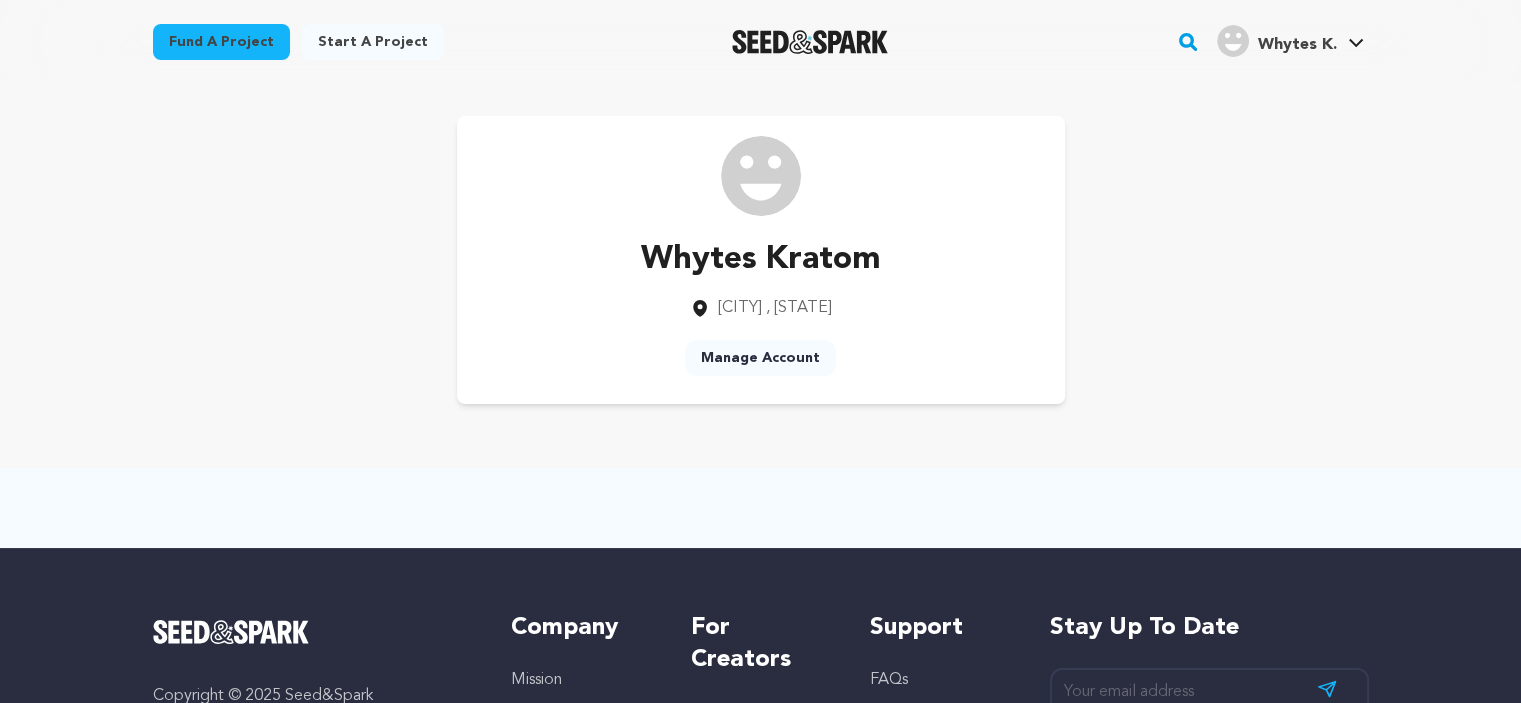 click on "Manage Account" at bounding box center (760, 358) 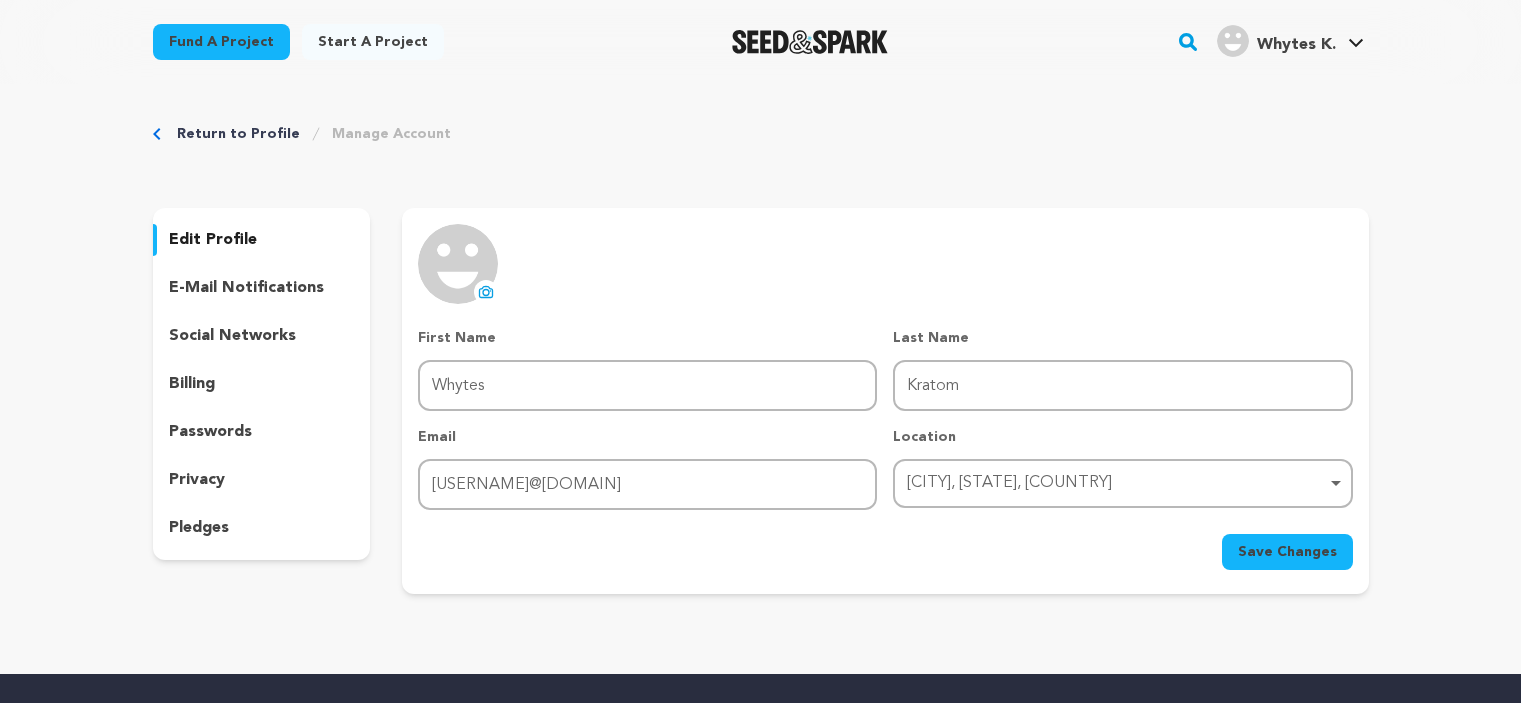 scroll, scrollTop: 0, scrollLeft: 0, axis: both 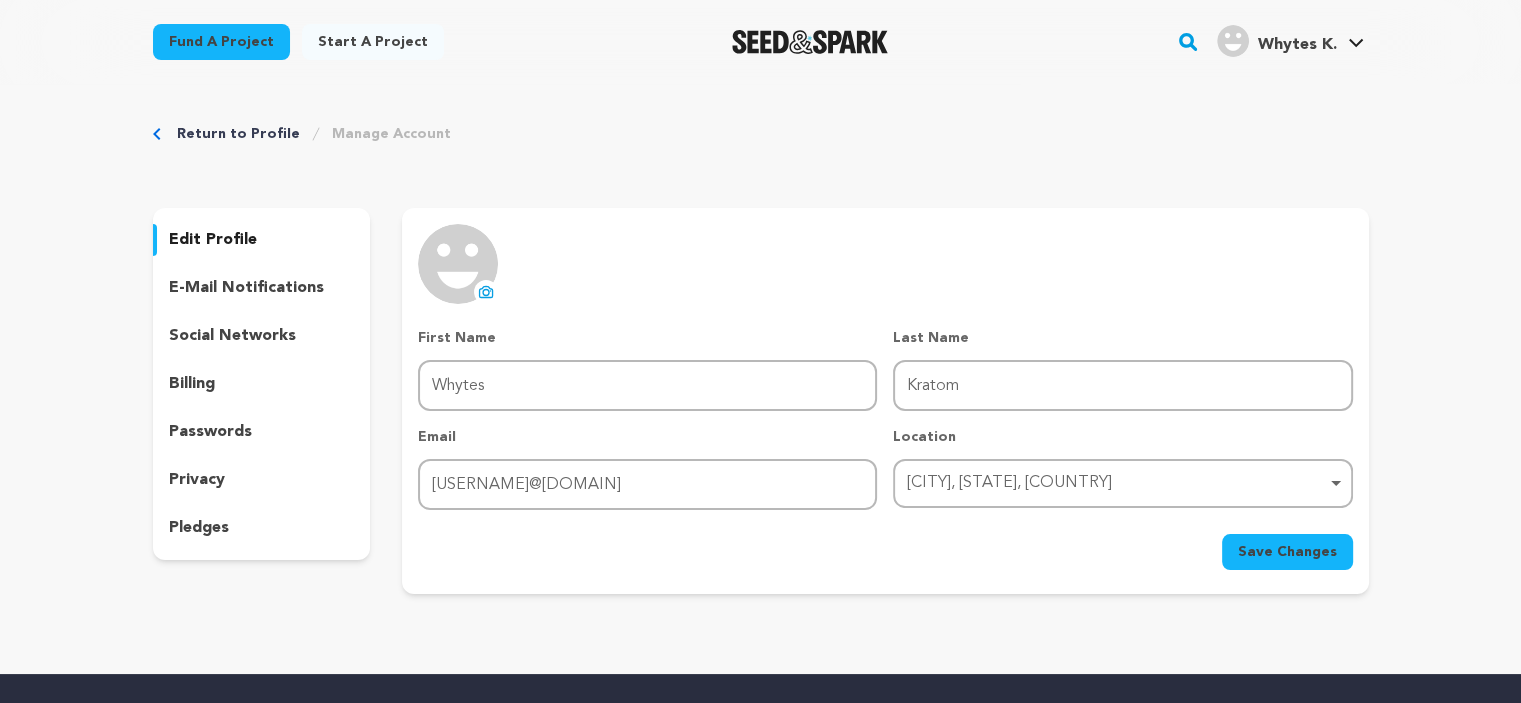 click 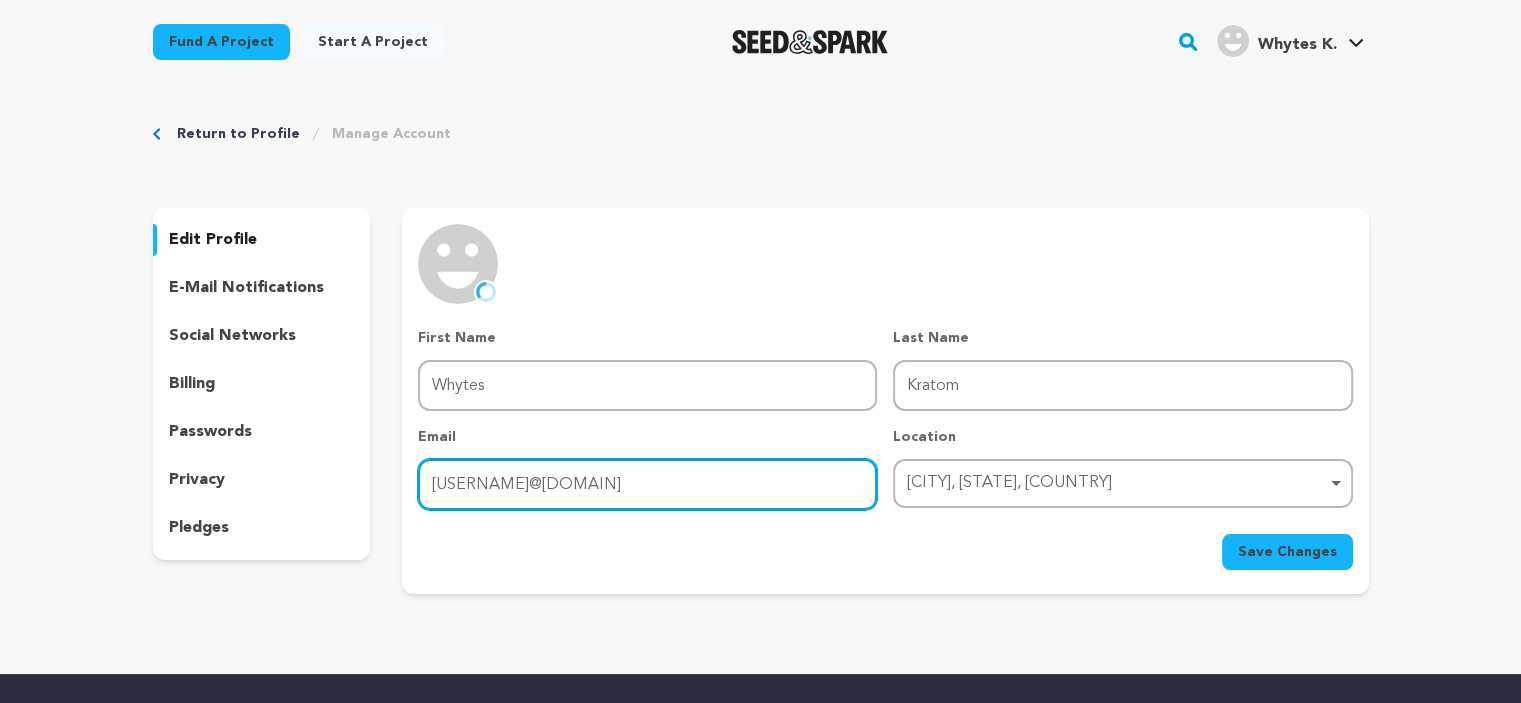 click on "professorwhytesfl@gmail.com" at bounding box center [647, 484] 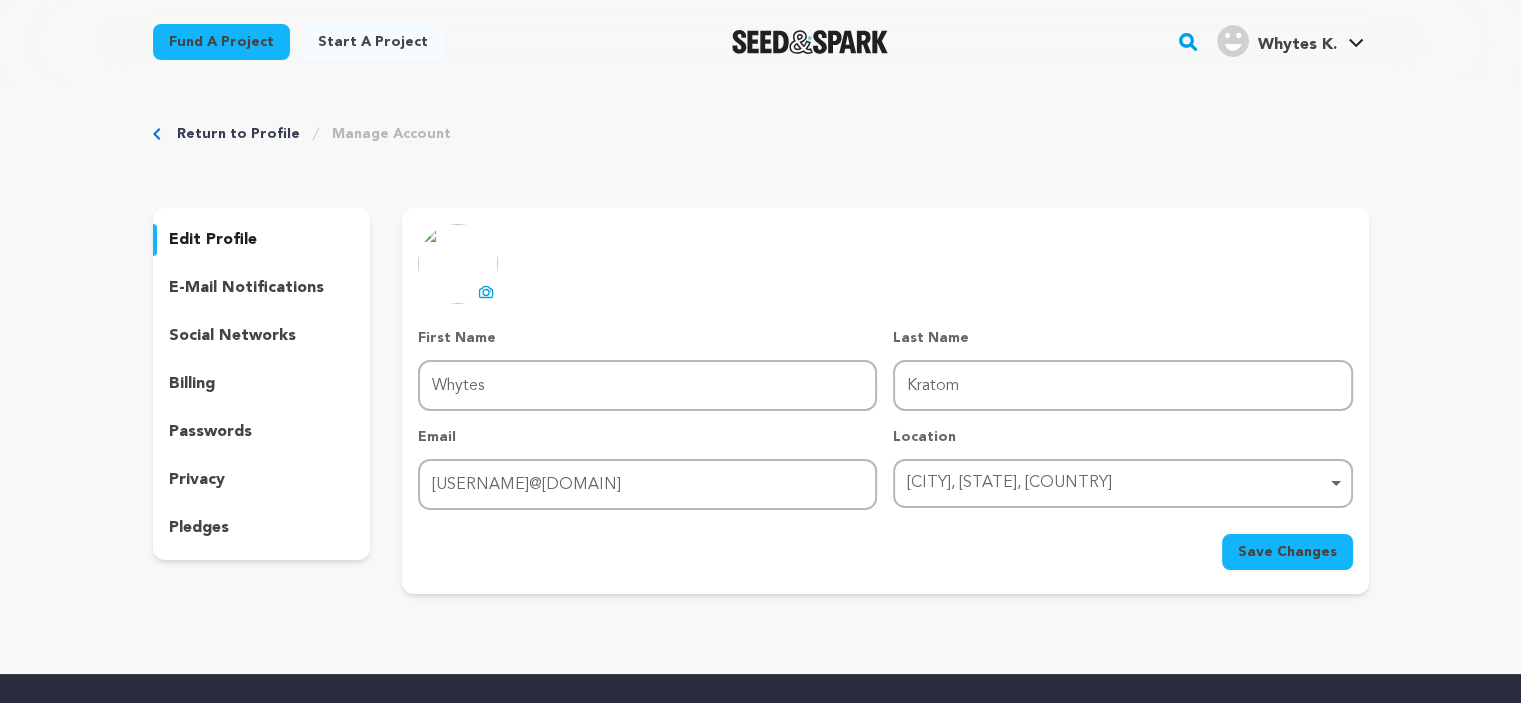 click on "Save Changes" at bounding box center [1287, 552] 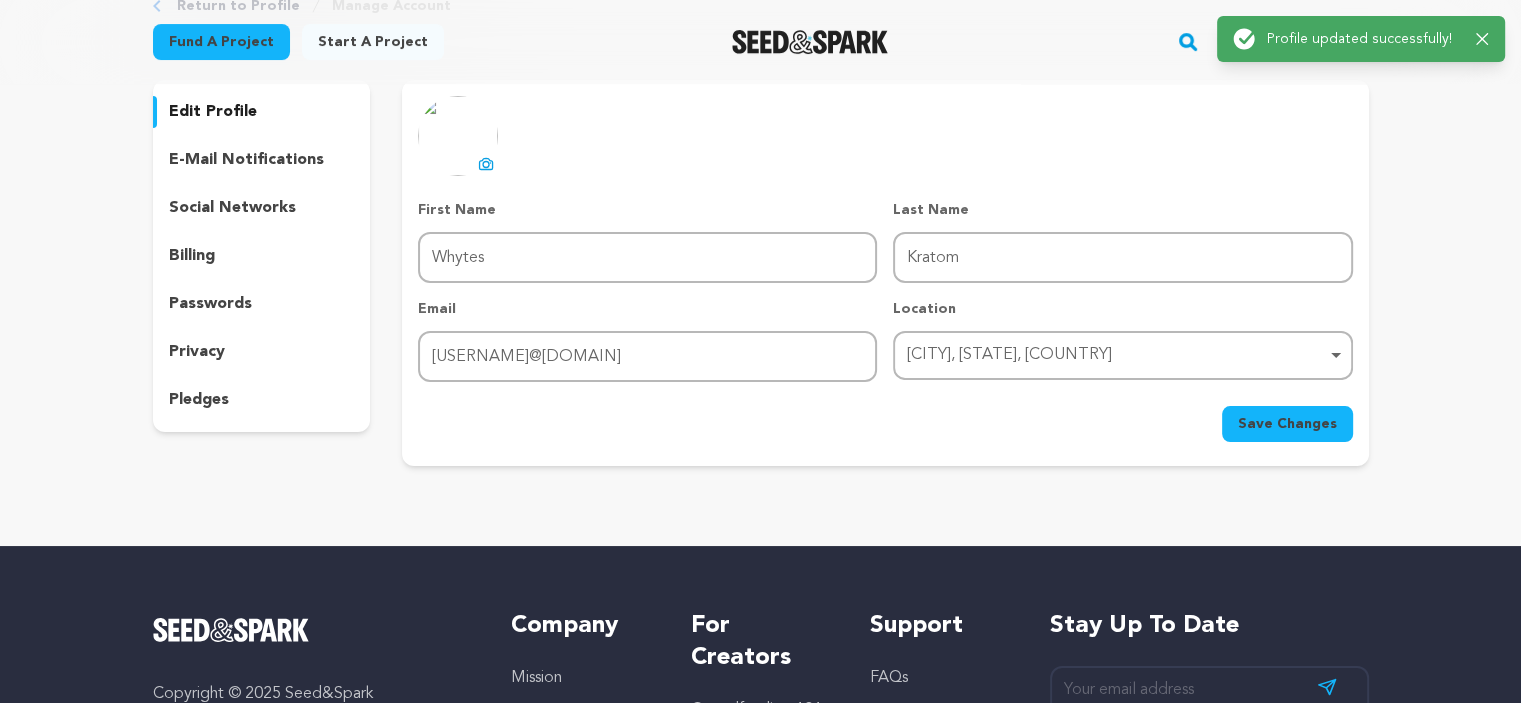 scroll, scrollTop: 0, scrollLeft: 0, axis: both 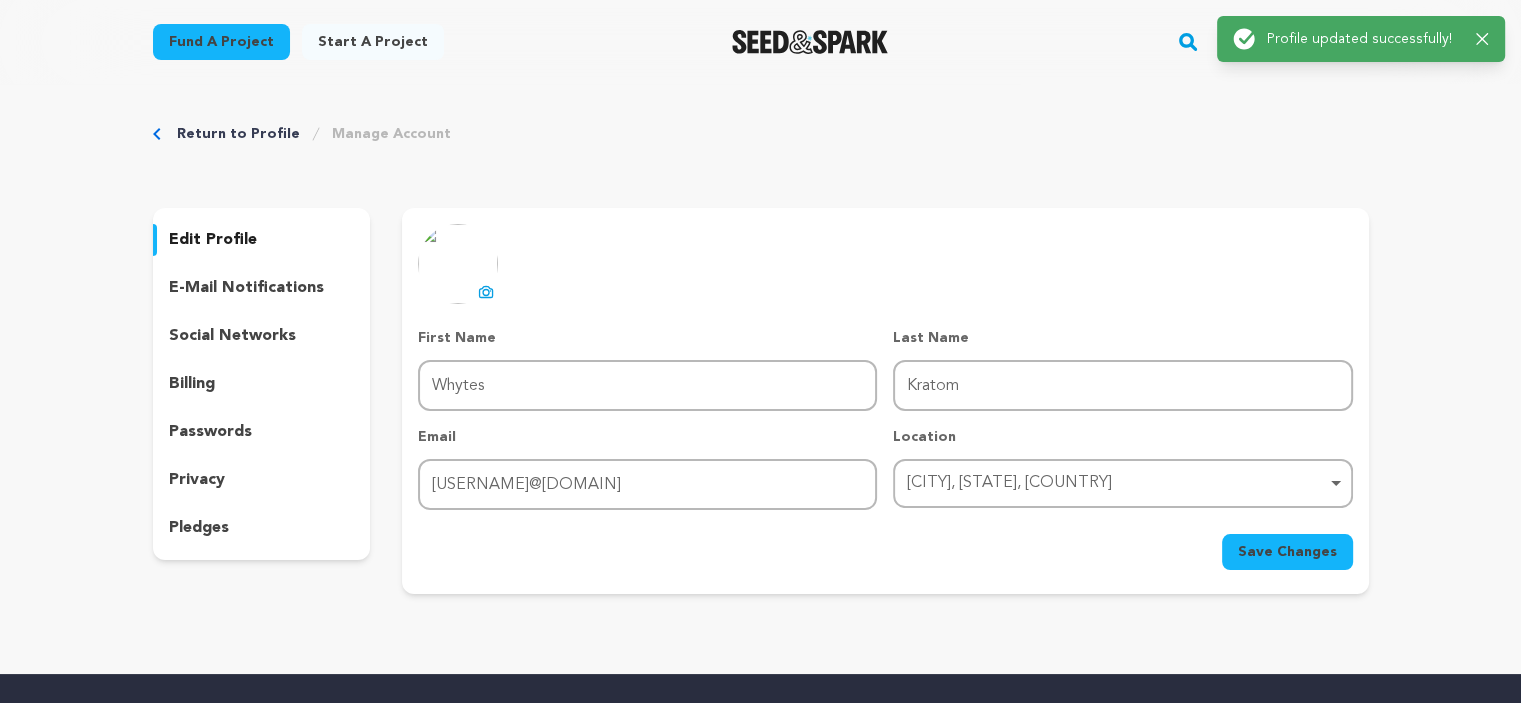 click on "social networks" at bounding box center (232, 336) 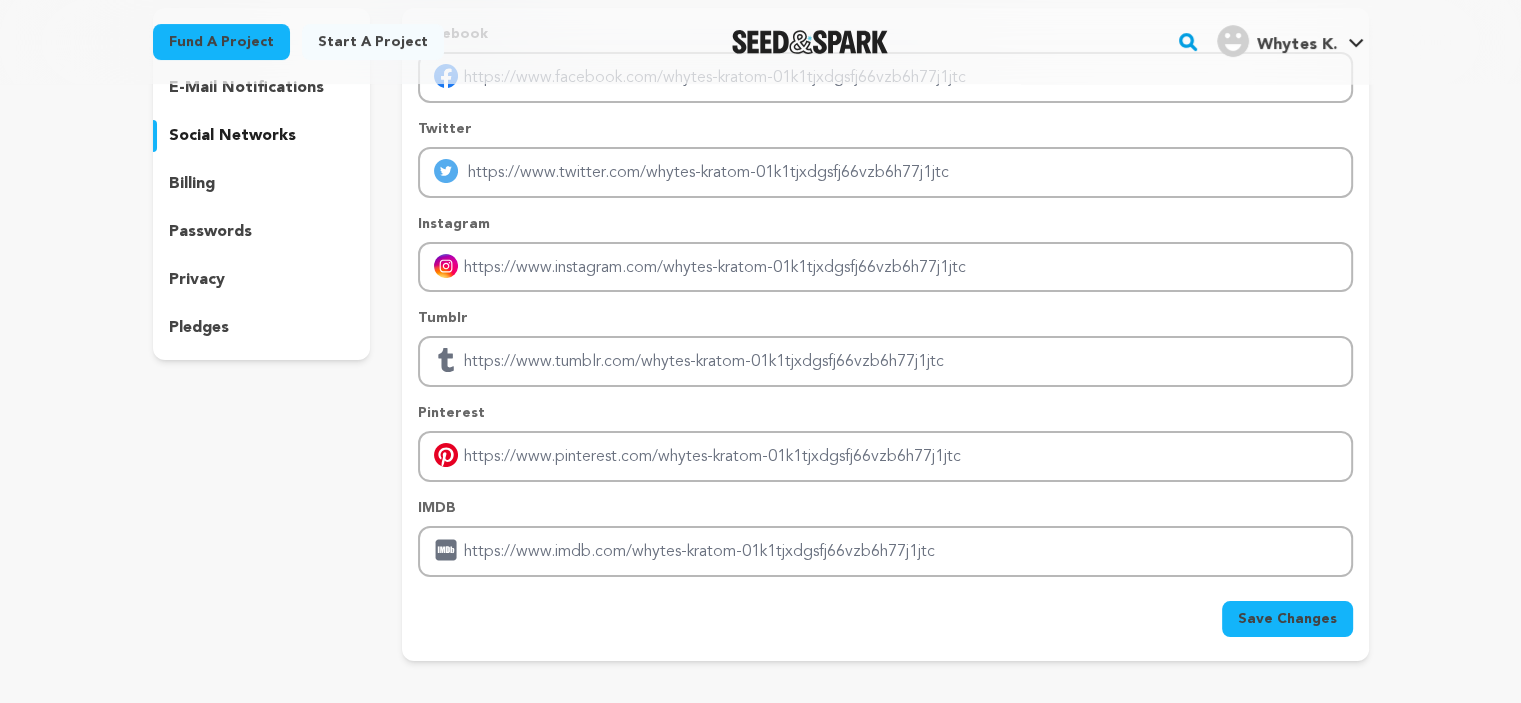 scroll, scrollTop: 0, scrollLeft: 0, axis: both 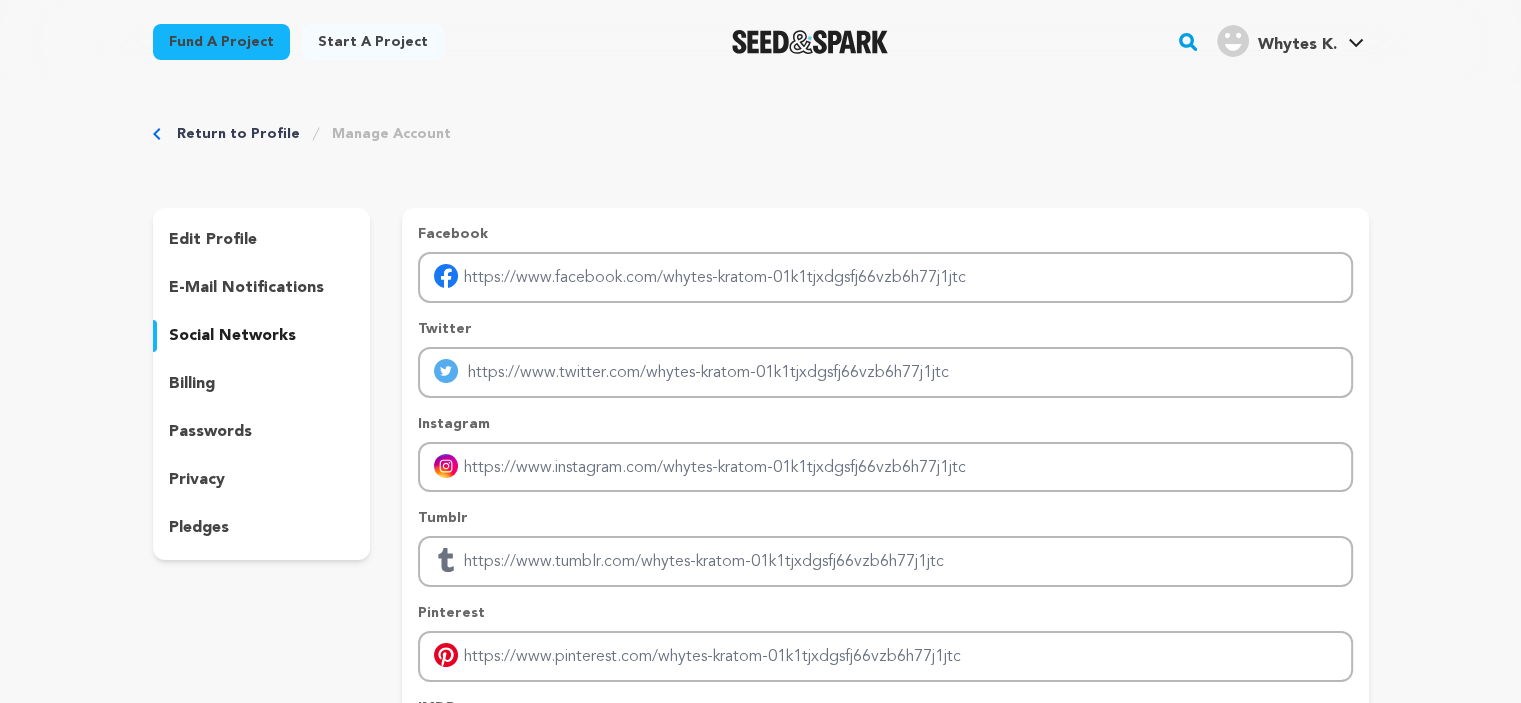 click on "Manage Account" at bounding box center (391, 134) 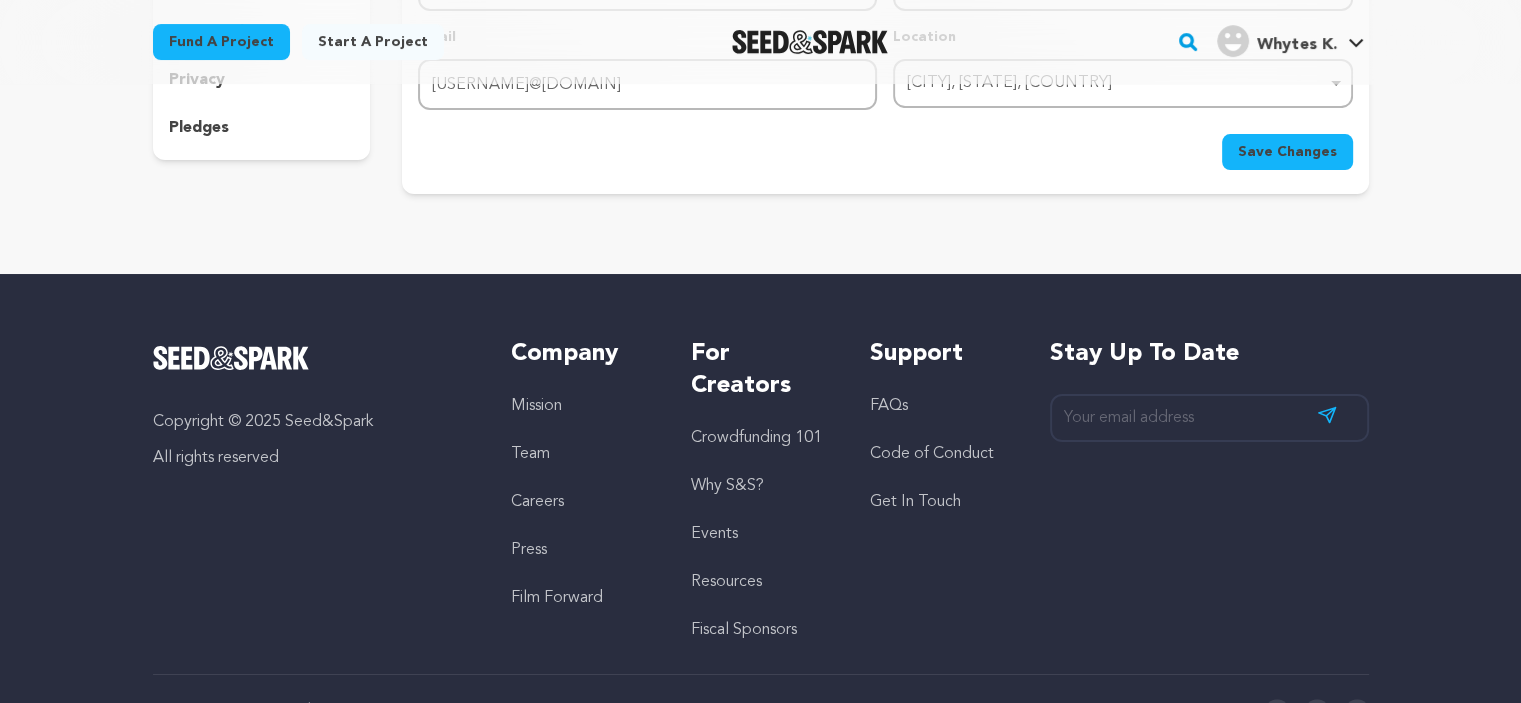 scroll, scrollTop: 100, scrollLeft: 0, axis: vertical 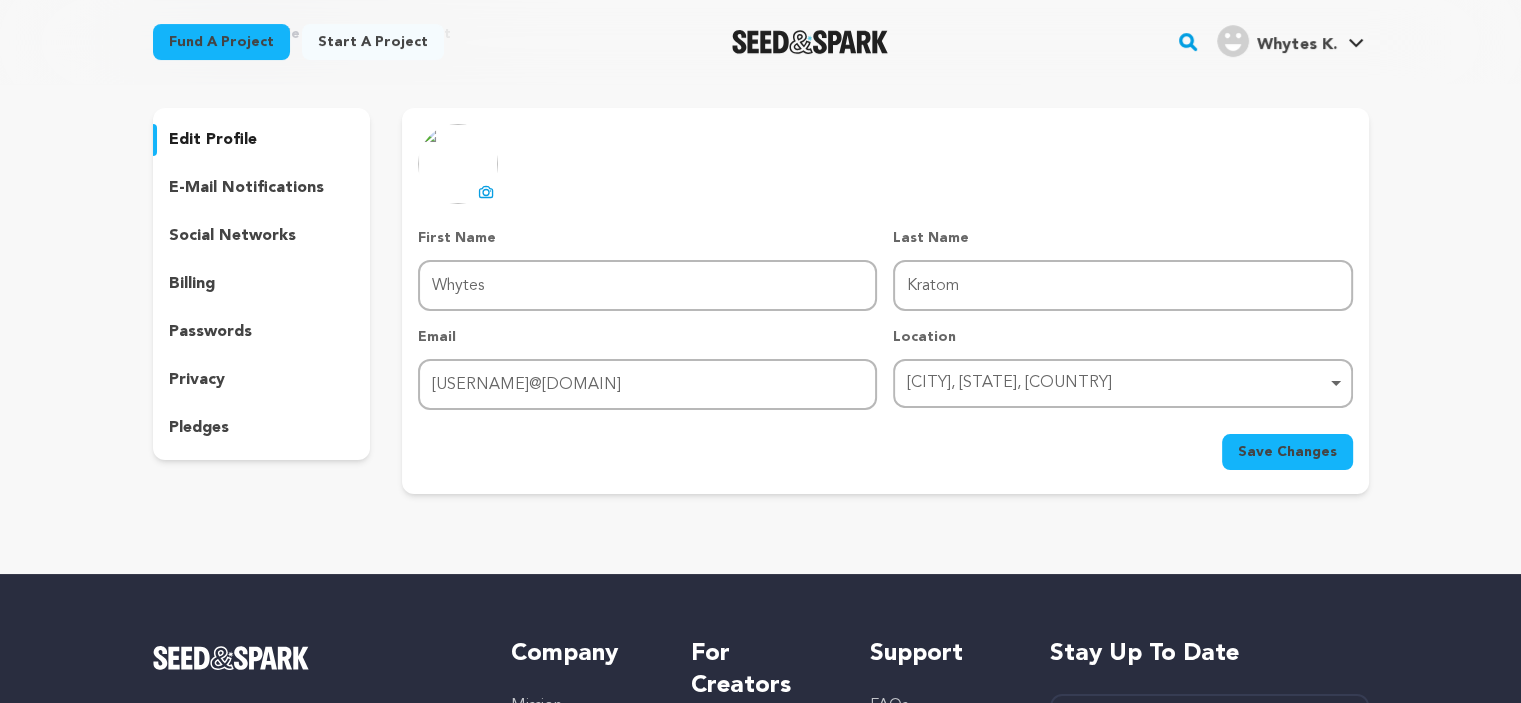 click on "Save Changes" at bounding box center (1287, 452) 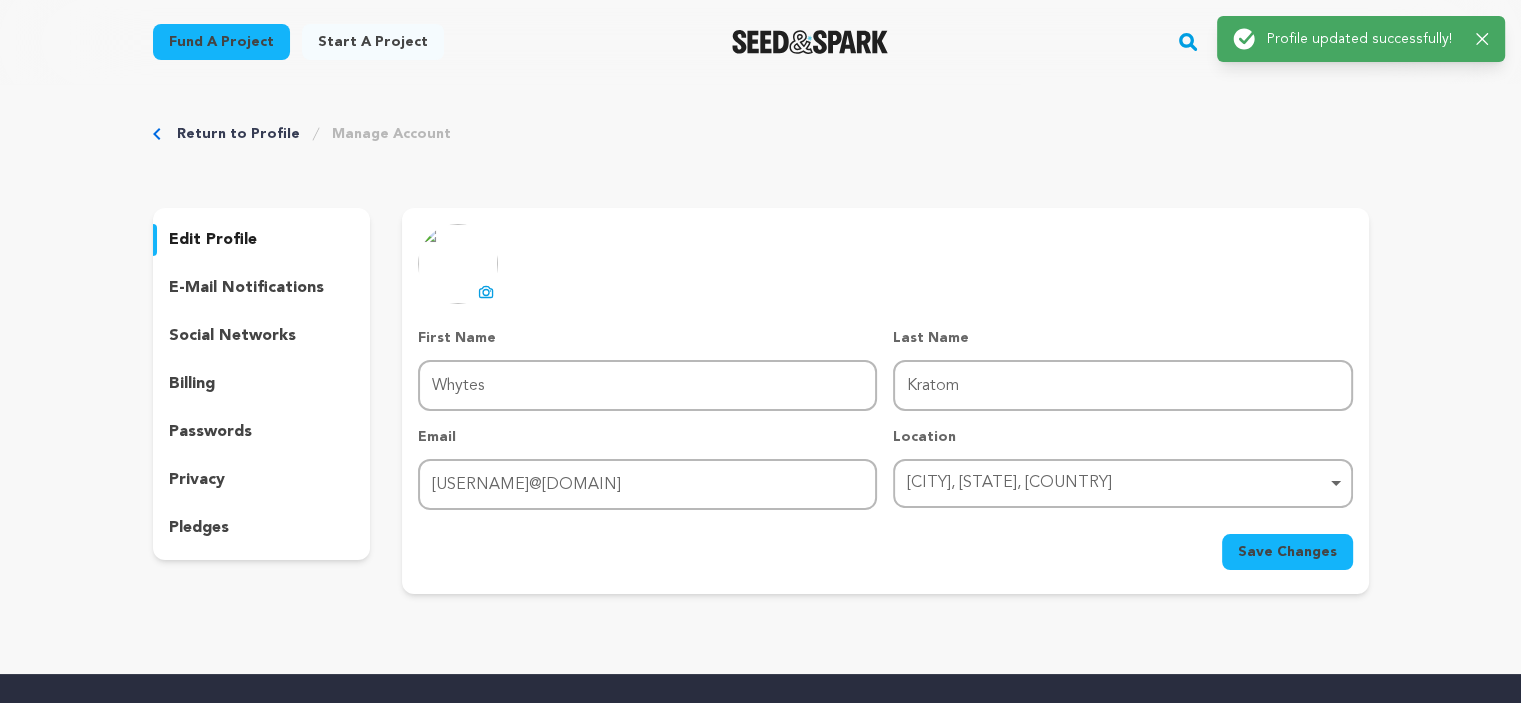 scroll, scrollTop: 0, scrollLeft: 0, axis: both 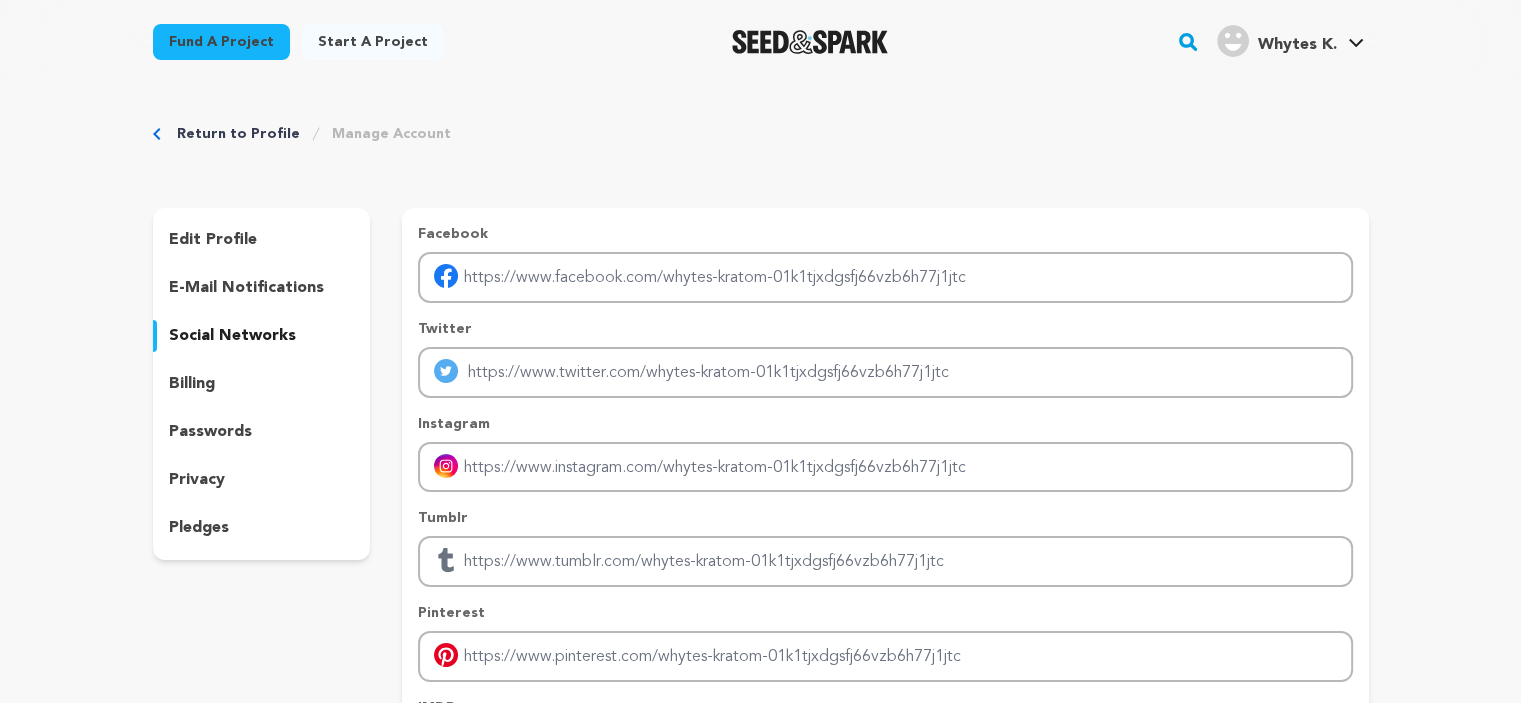 click on "Whytes K." at bounding box center (1296, 45) 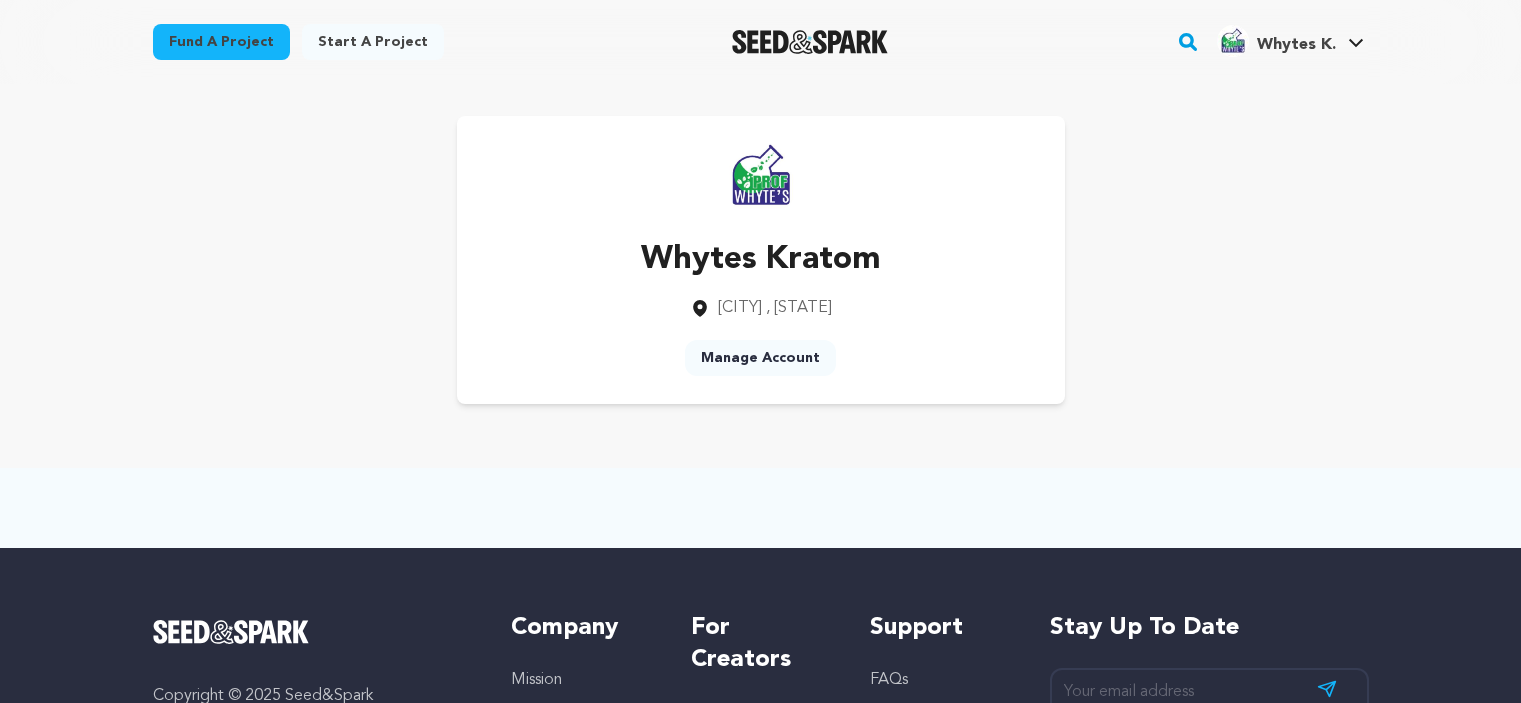 scroll, scrollTop: 0, scrollLeft: 0, axis: both 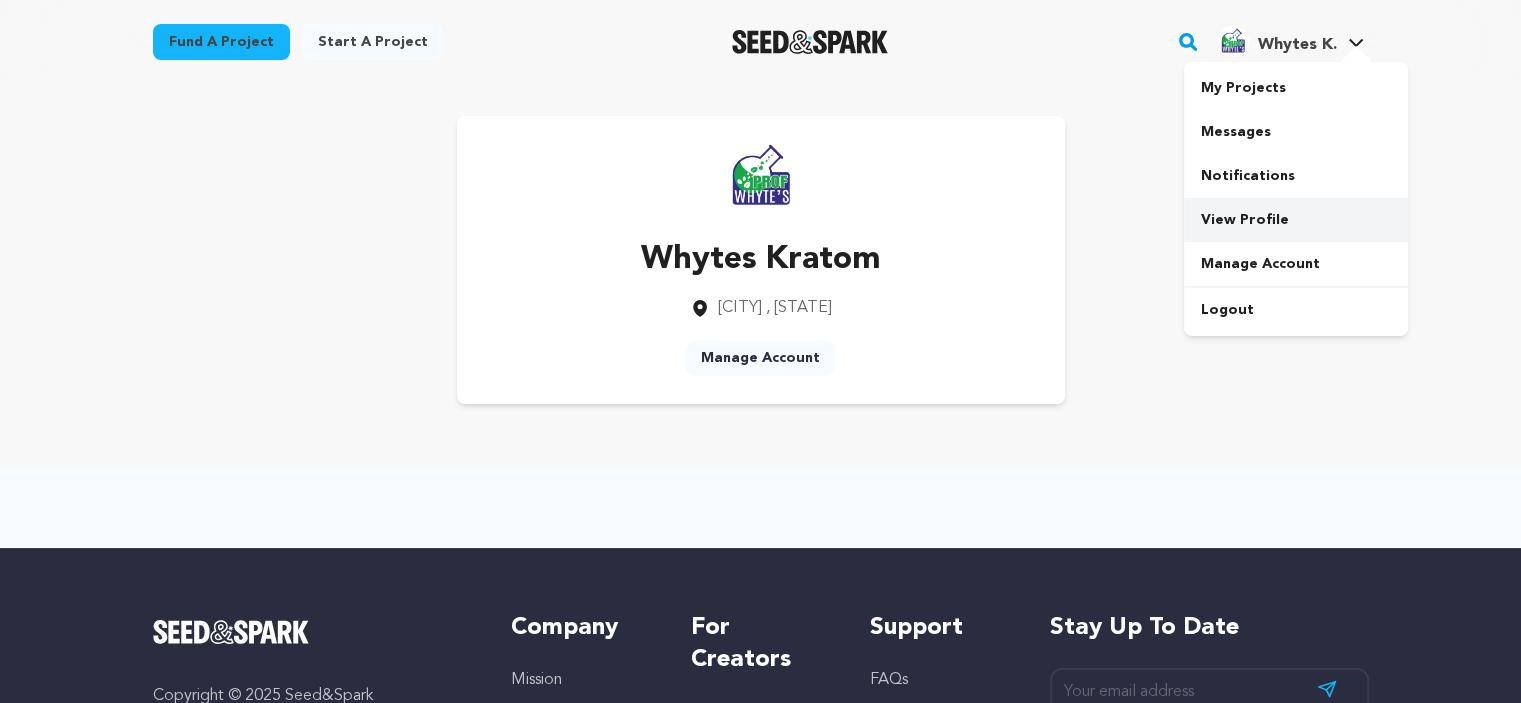 click on "View Profile" at bounding box center (1296, 220) 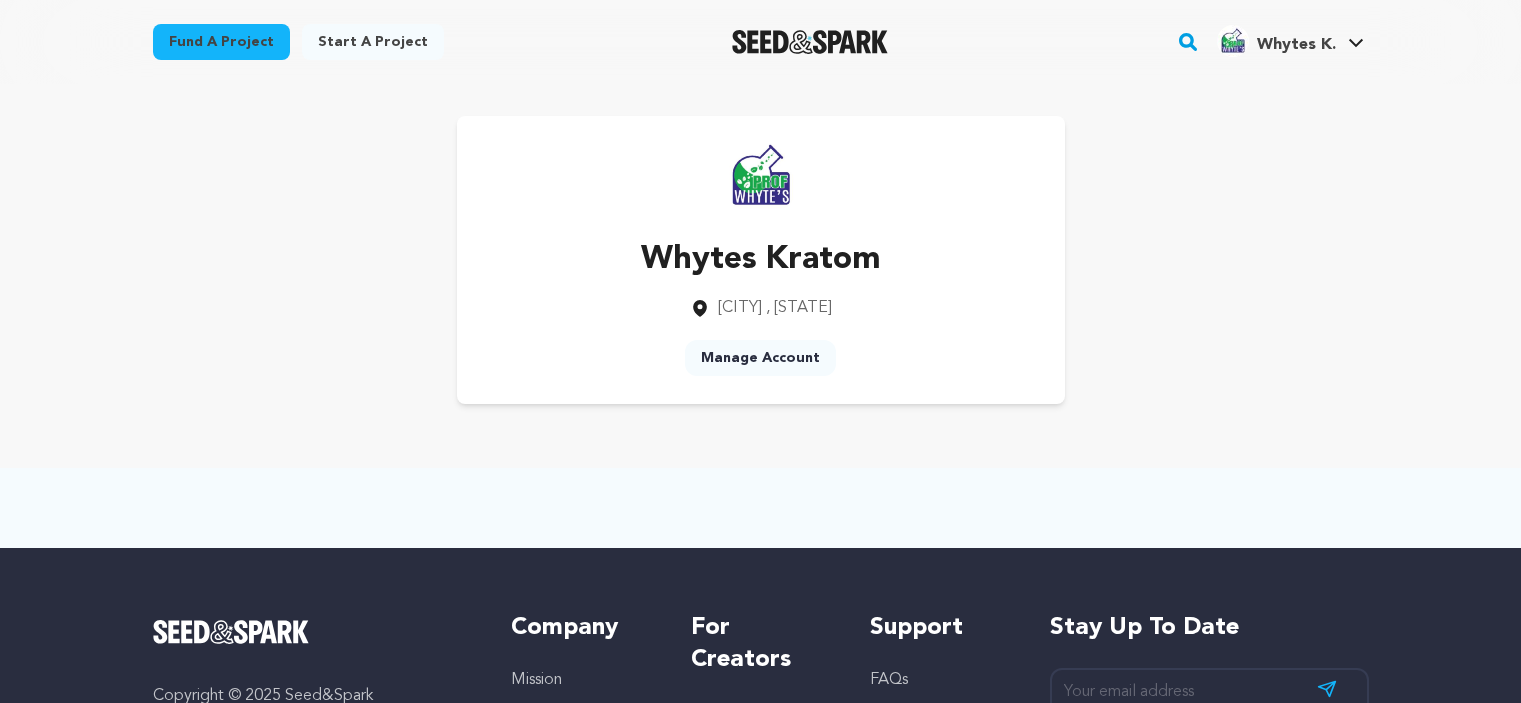 scroll, scrollTop: 0, scrollLeft: 0, axis: both 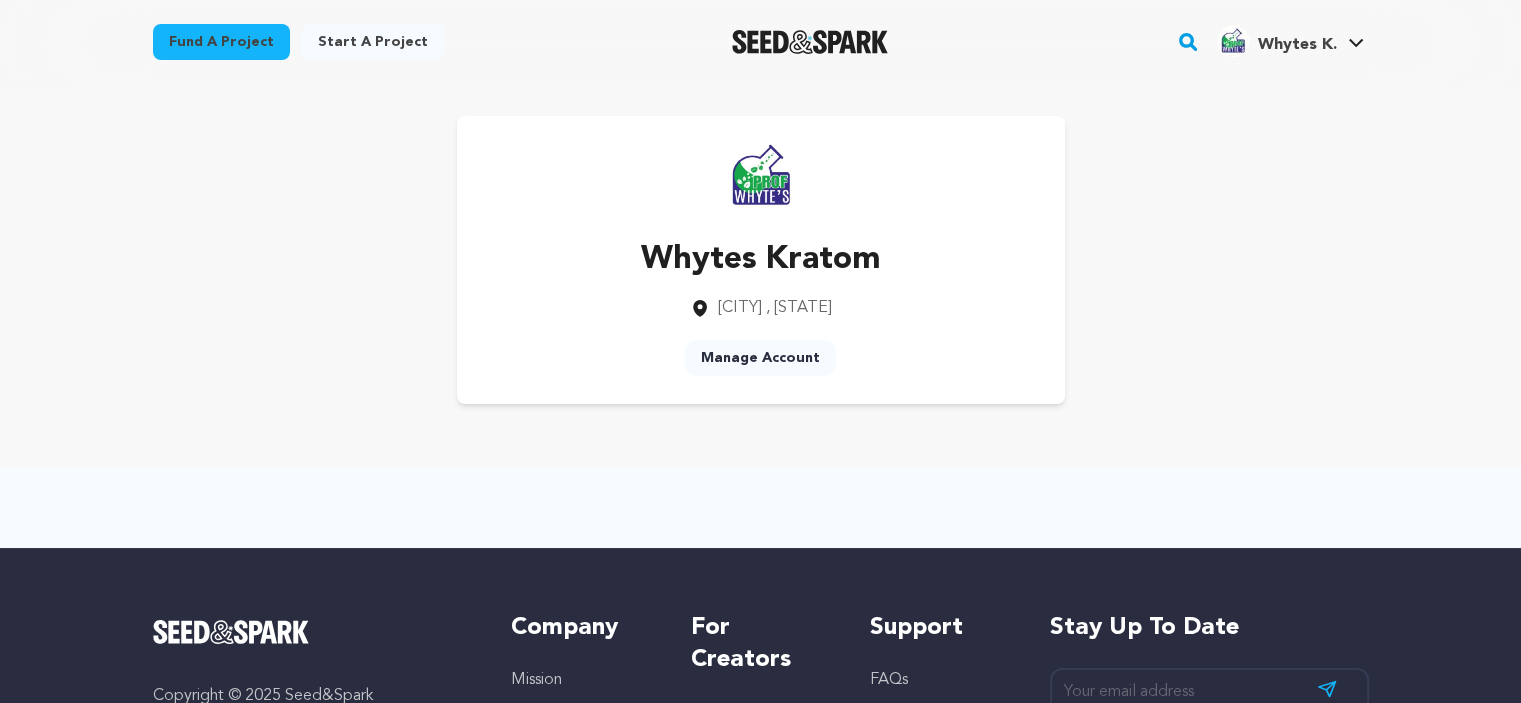 click on "Manage Account" at bounding box center [760, 358] 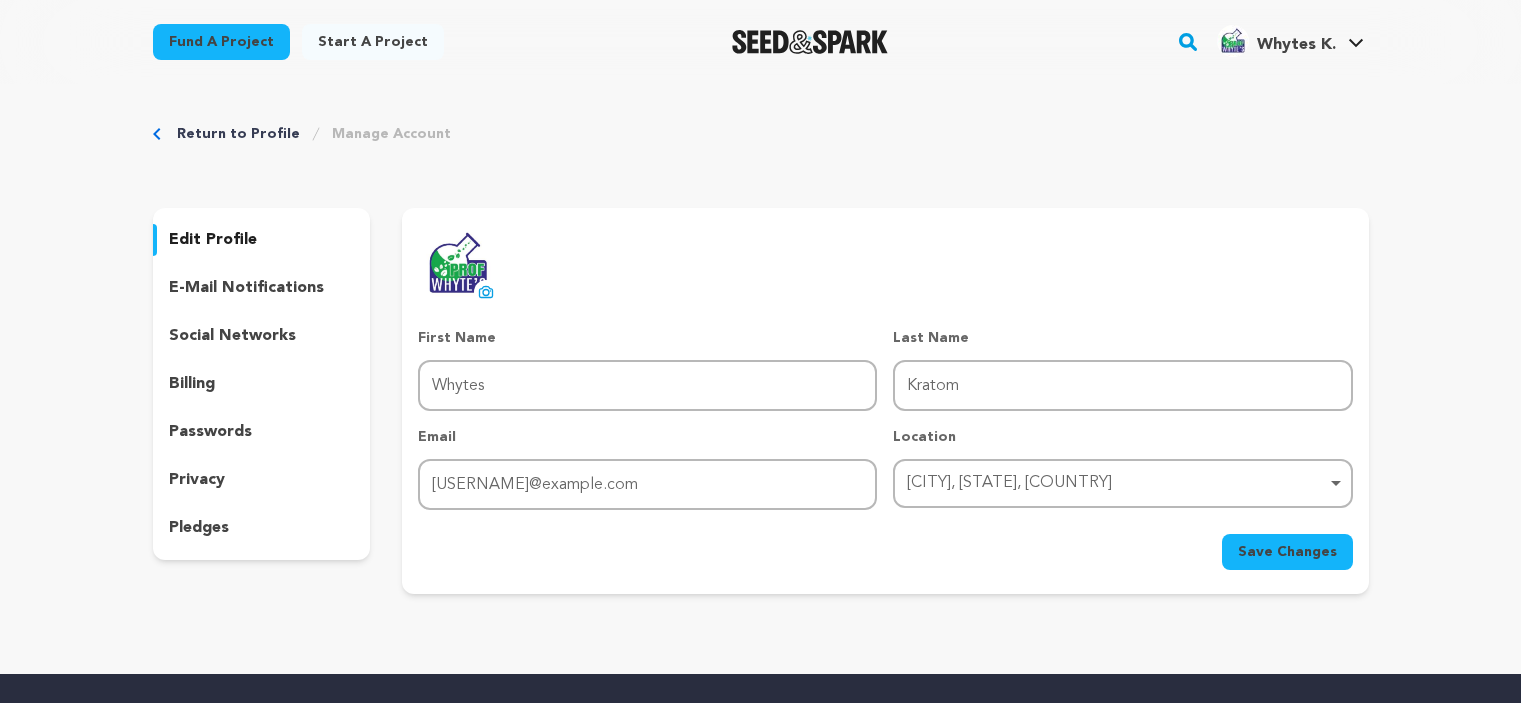 scroll, scrollTop: 0, scrollLeft: 0, axis: both 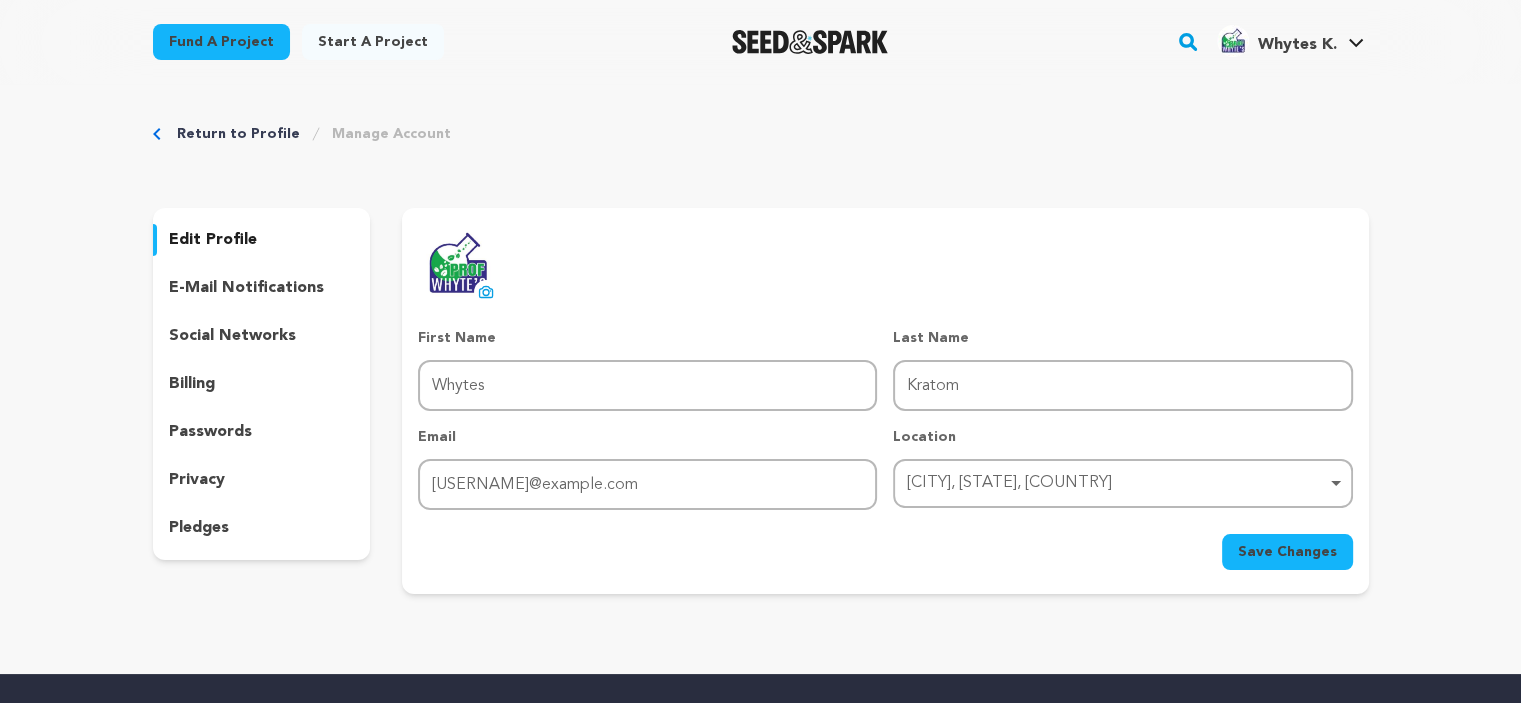 click on "social networks" at bounding box center [232, 336] 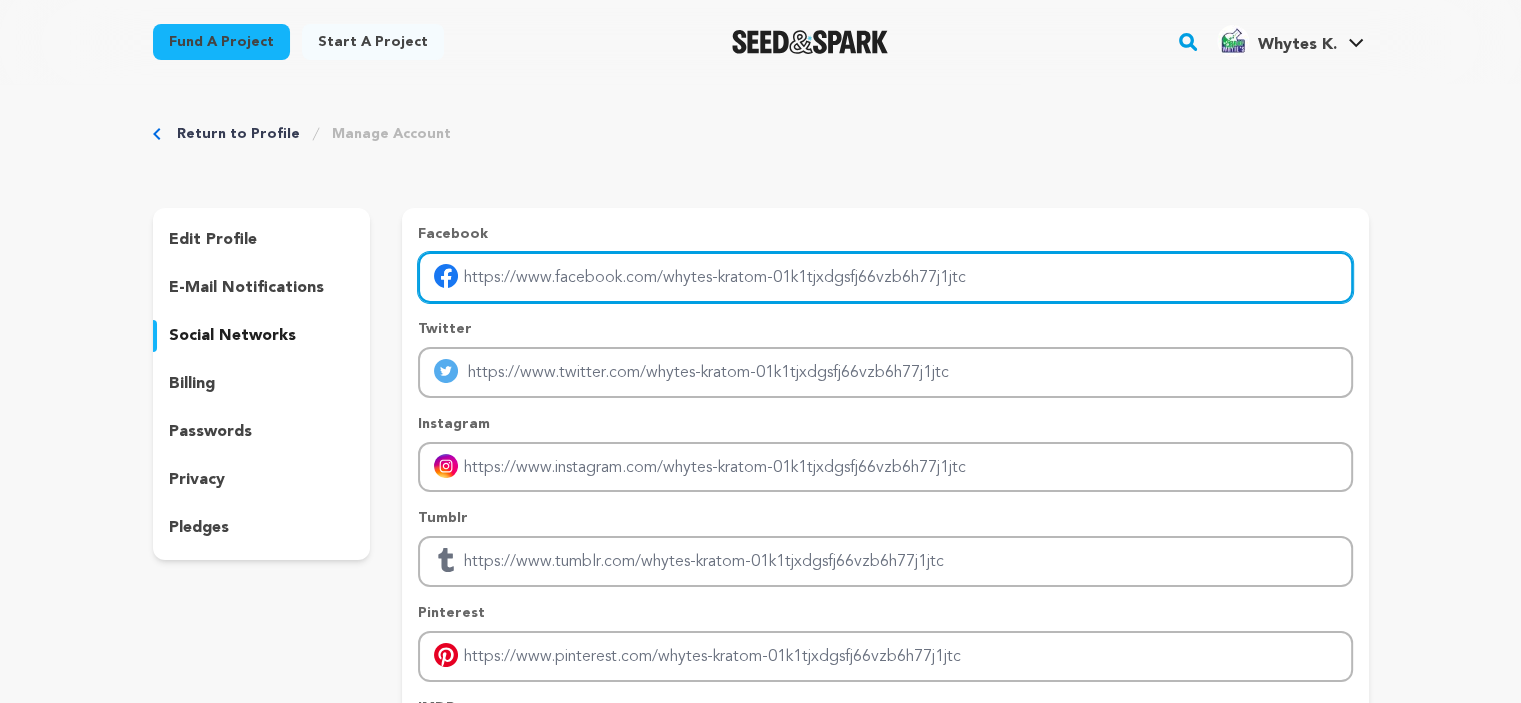 drag, startPoint x: 756, startPoint y: 285, endPoint x: 519, endPoint y: 284, distance: 237.0021 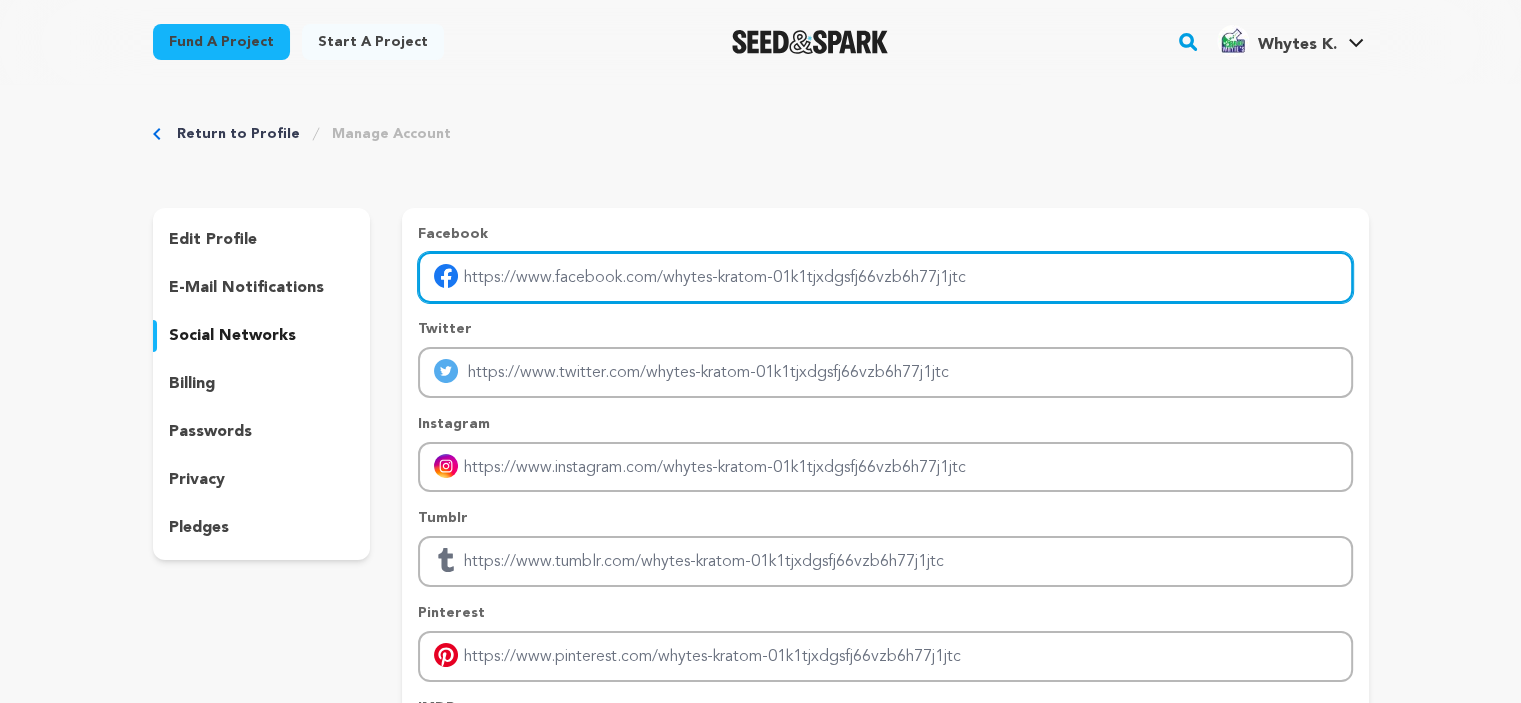 click at bounding box center [885, 277] 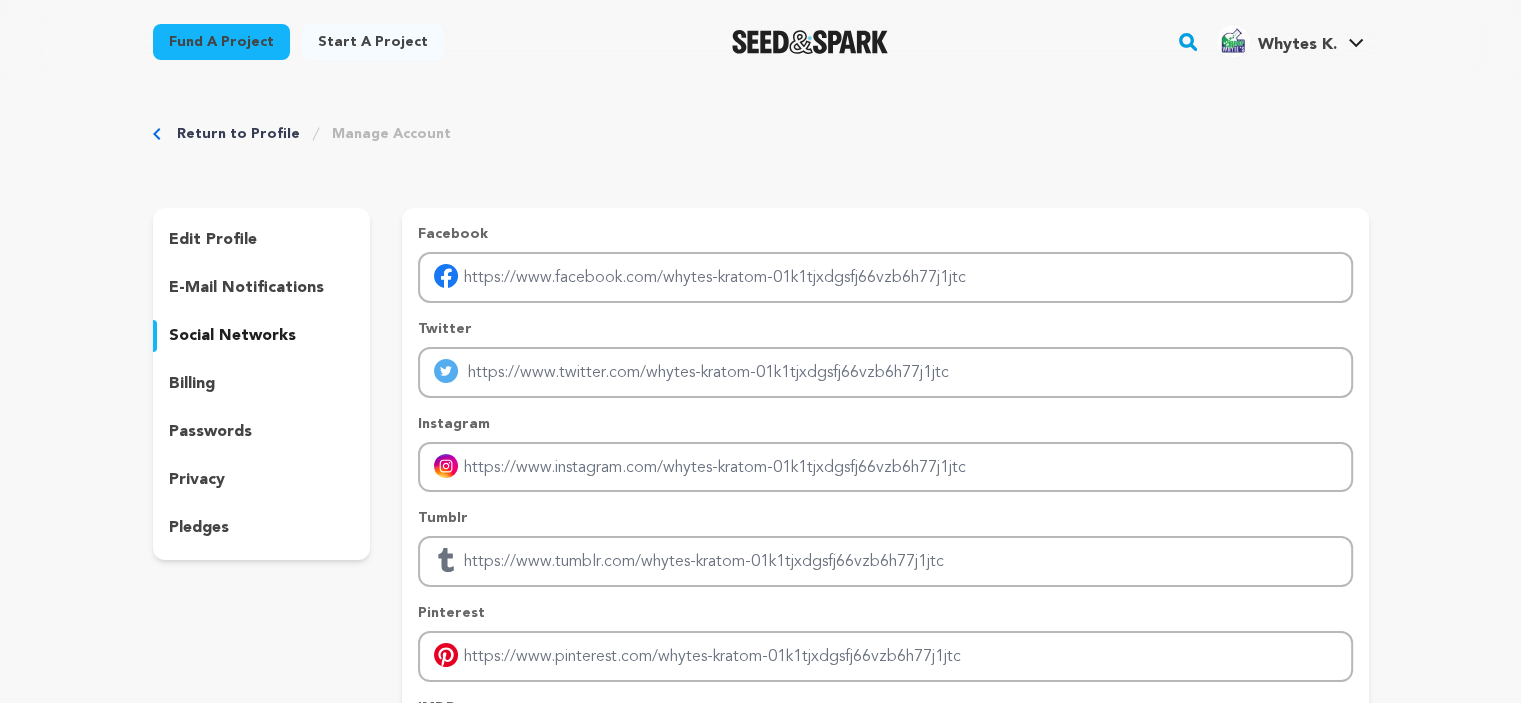 click on "social networks" at bounding box center [232, 336] 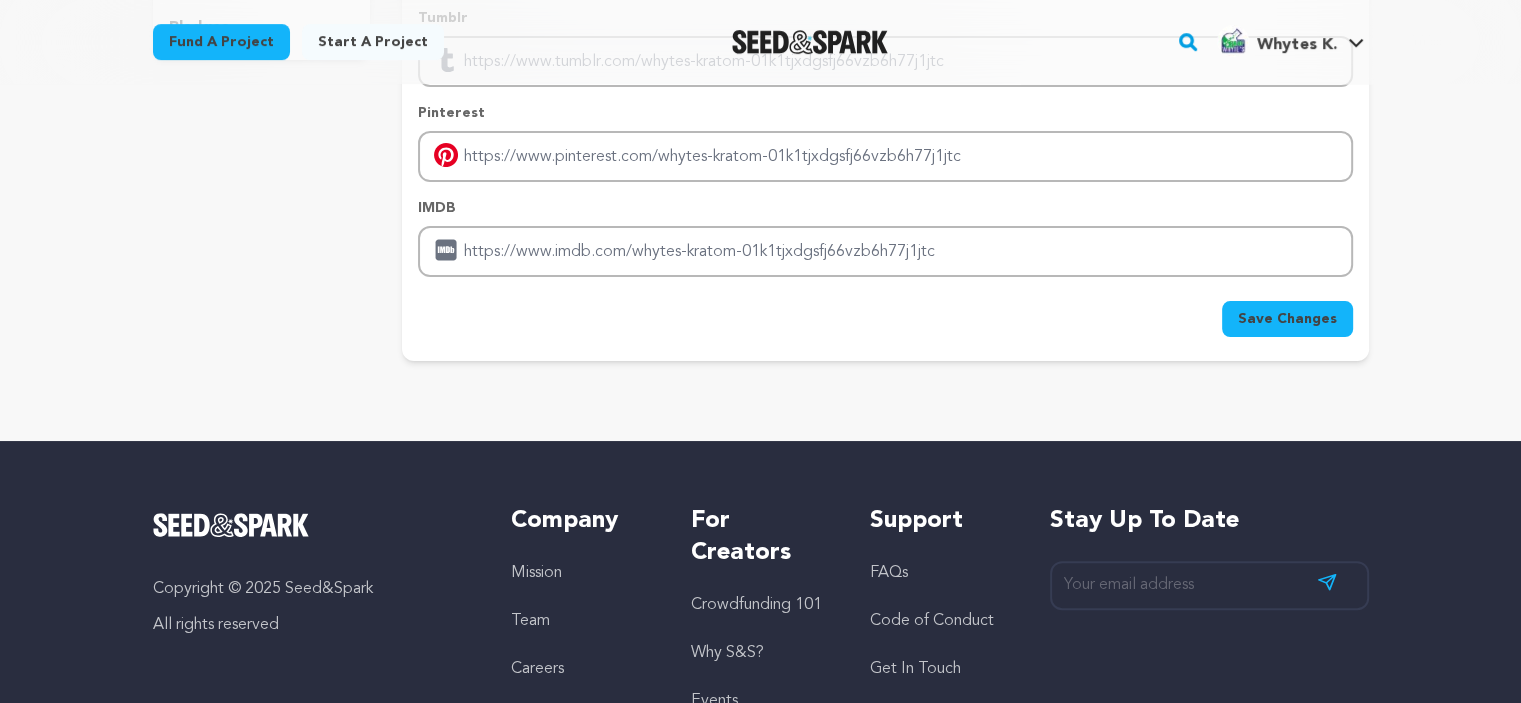 scroll, scrollTop: 100, scrollLeft: 0, axis: vertical 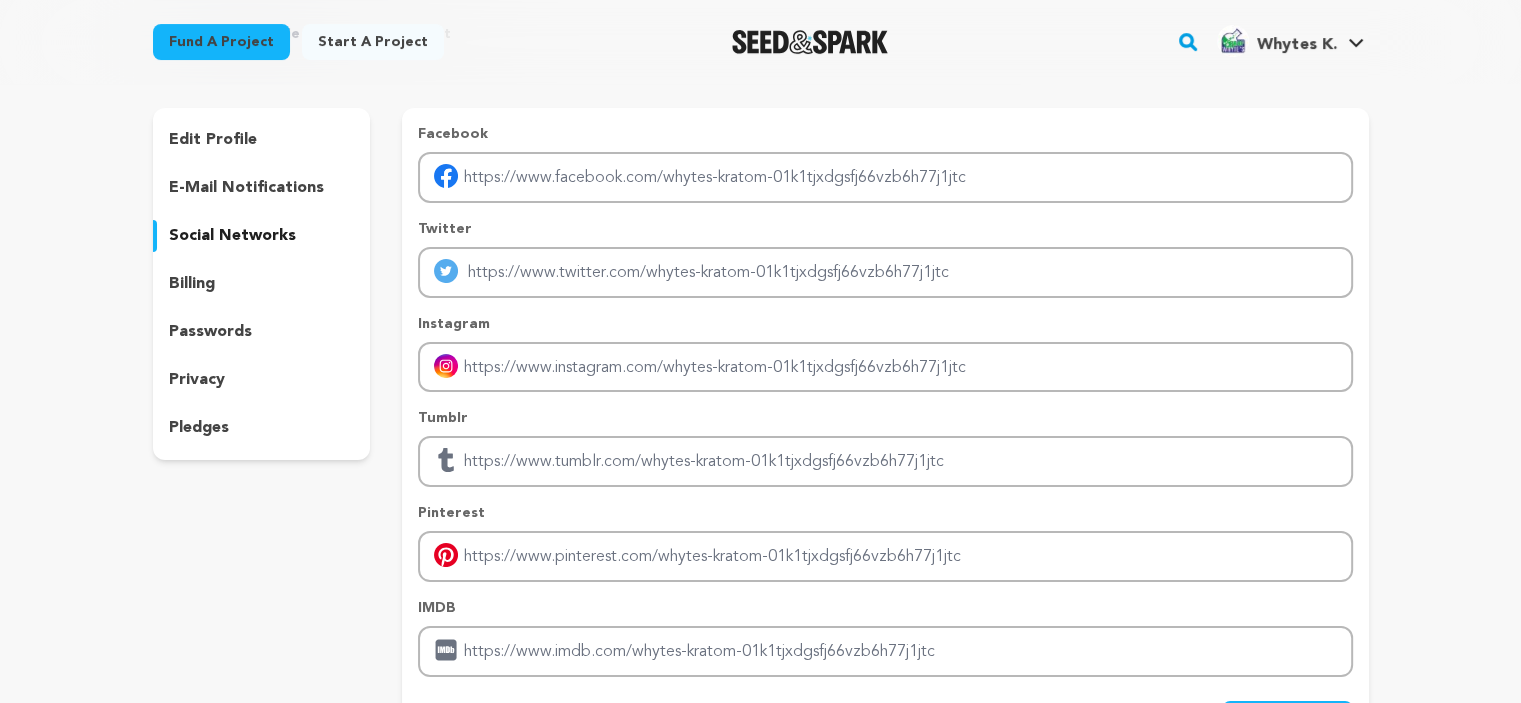 click on "edit profile" at bounding box center (213, 140) 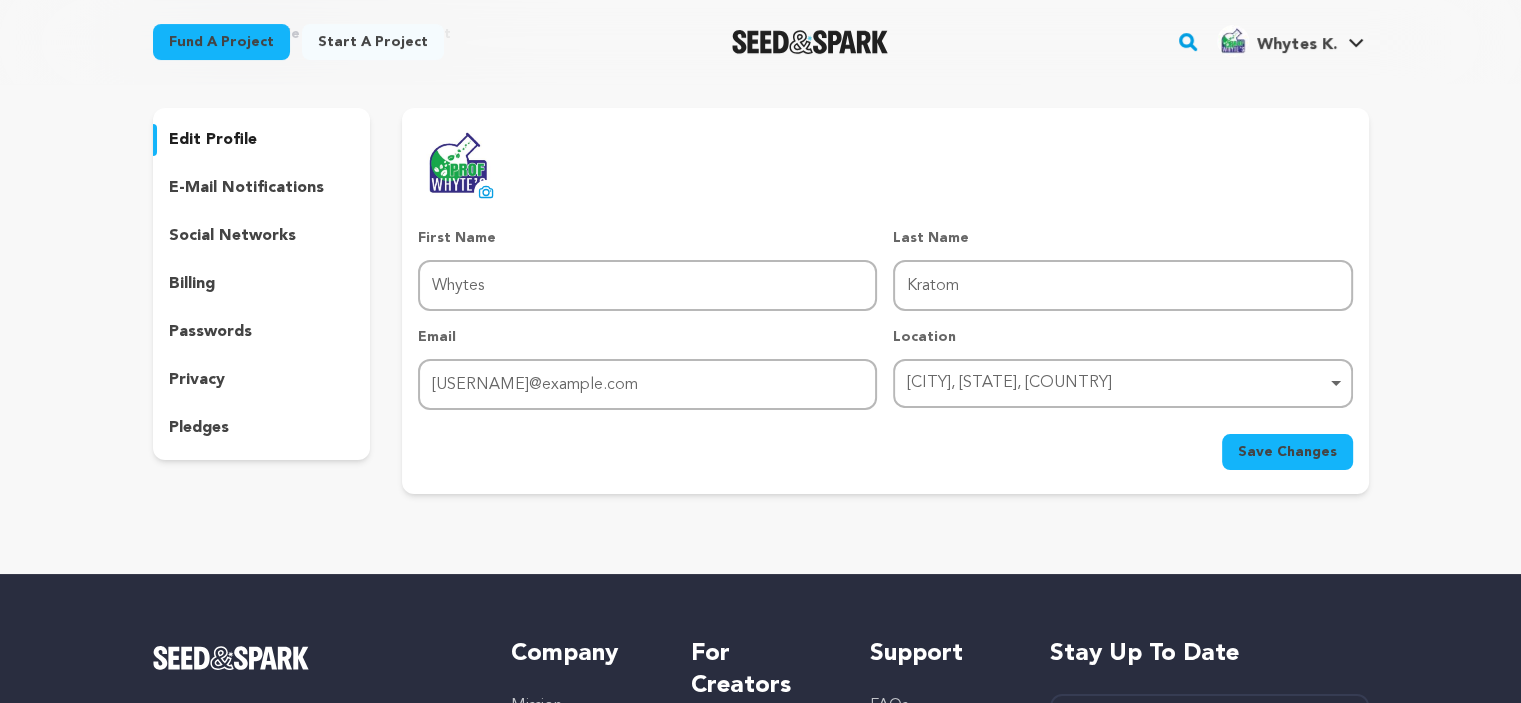 click on "Start a project" at bounding box center [373, 42] 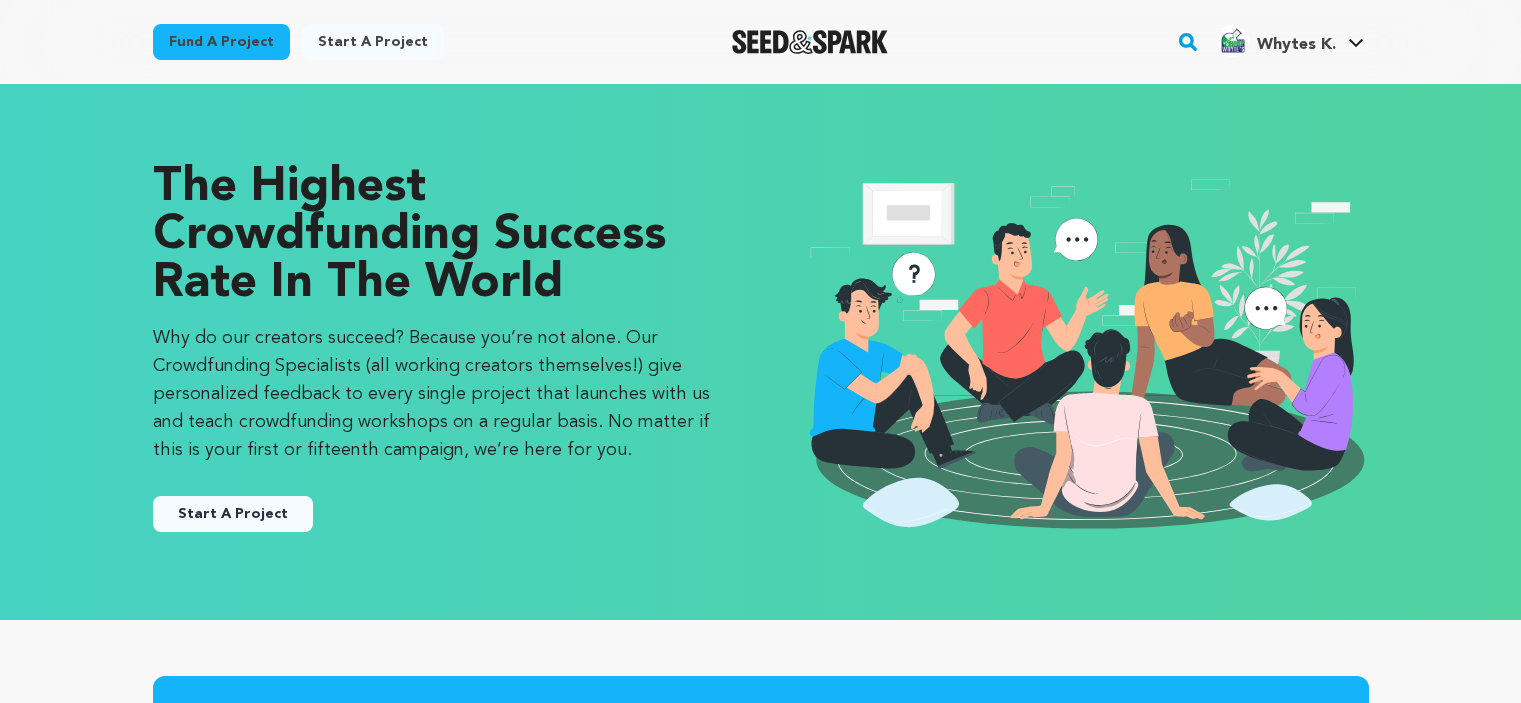 scroll, scrollTop: 0, scrollLeft: 0, axis: both 